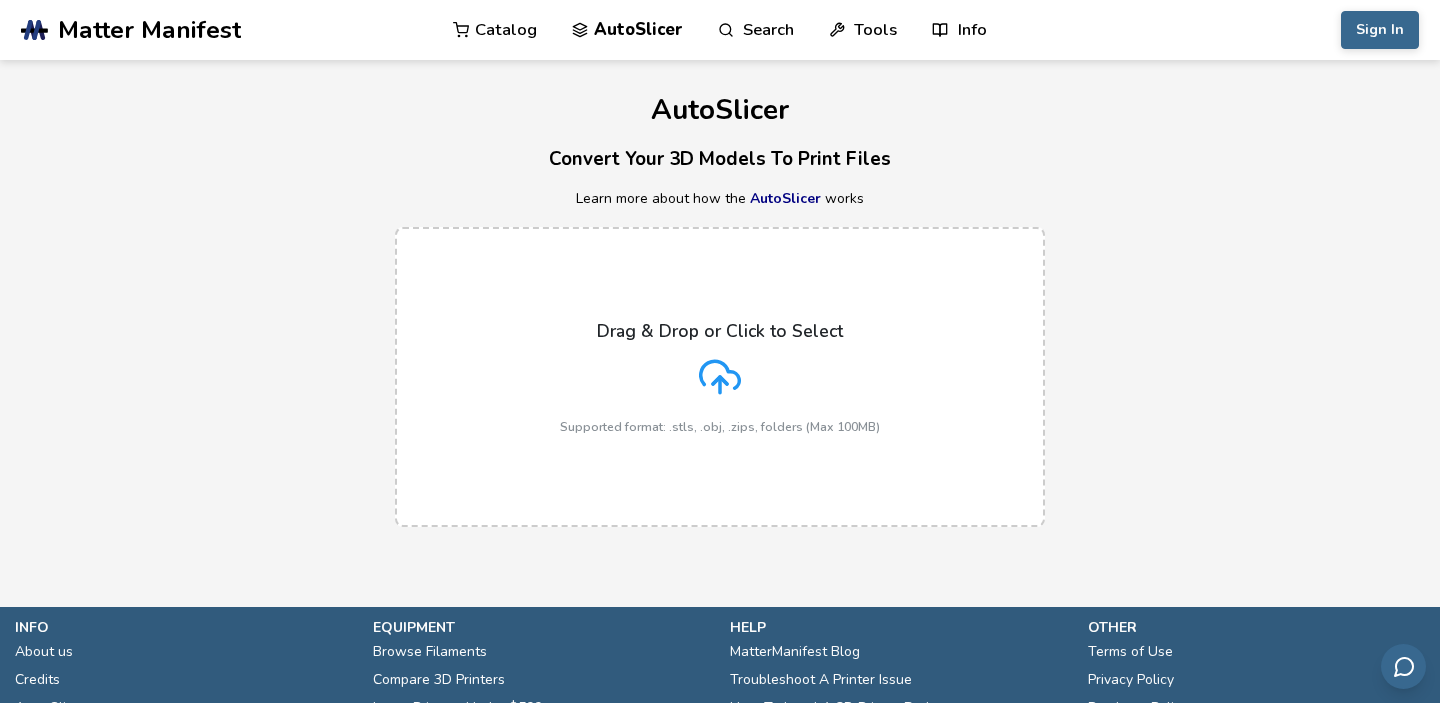 scroll, scrollTop: 0, scrollLeft: 0, axis: both 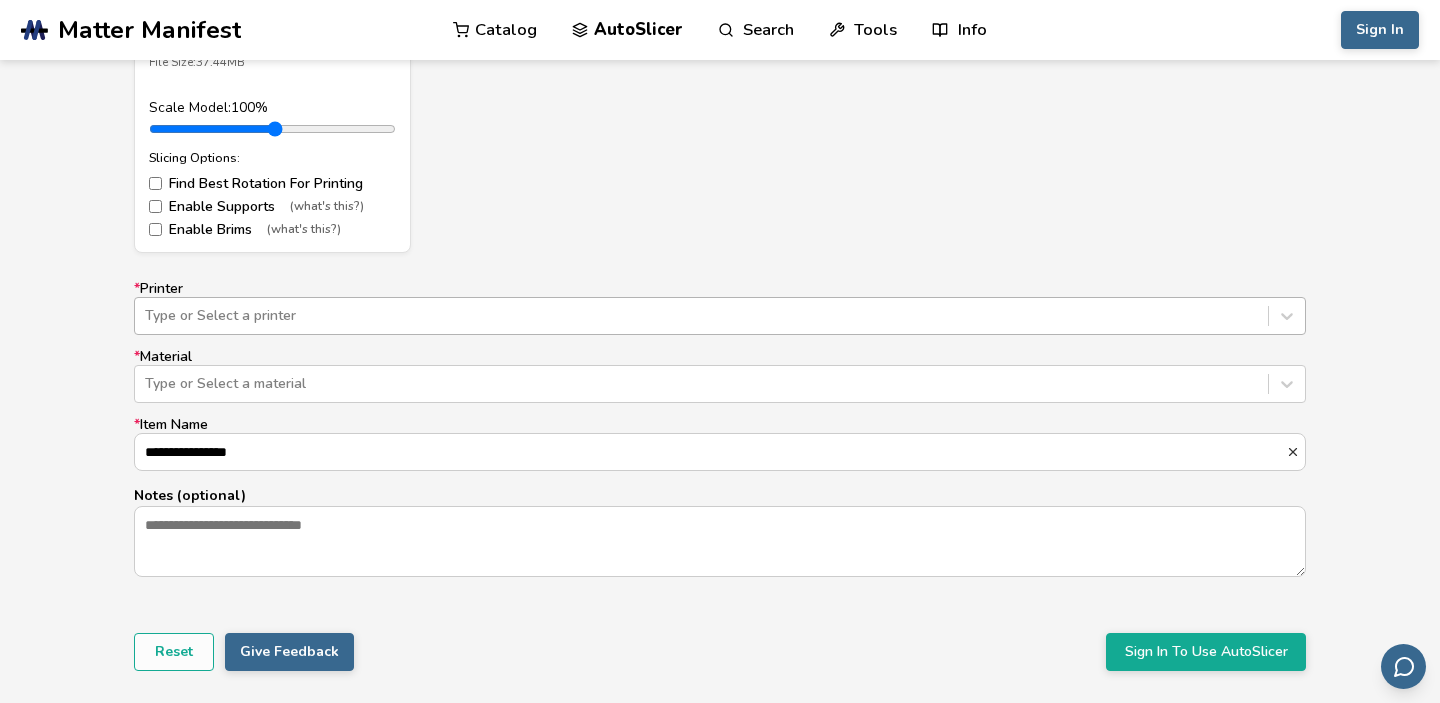 click at bounding box center [701, 316] 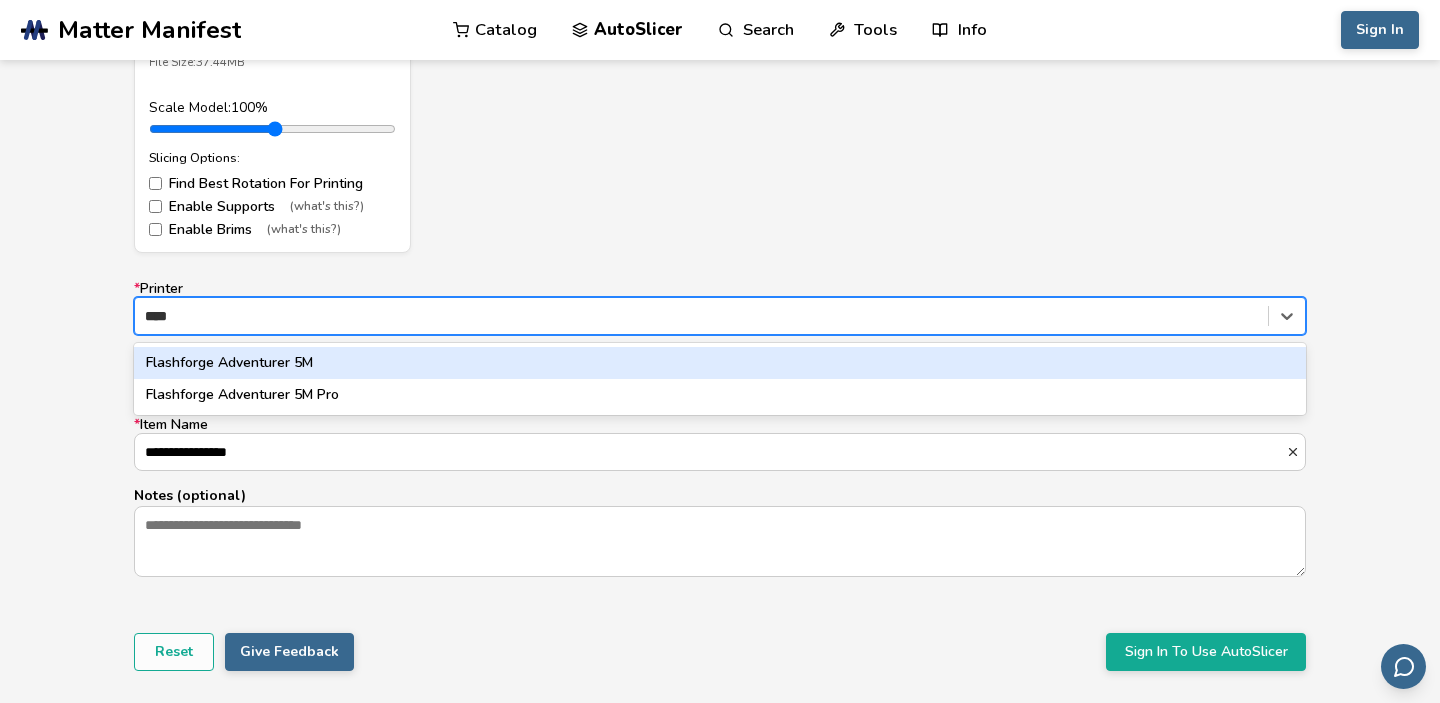 type on "*****" 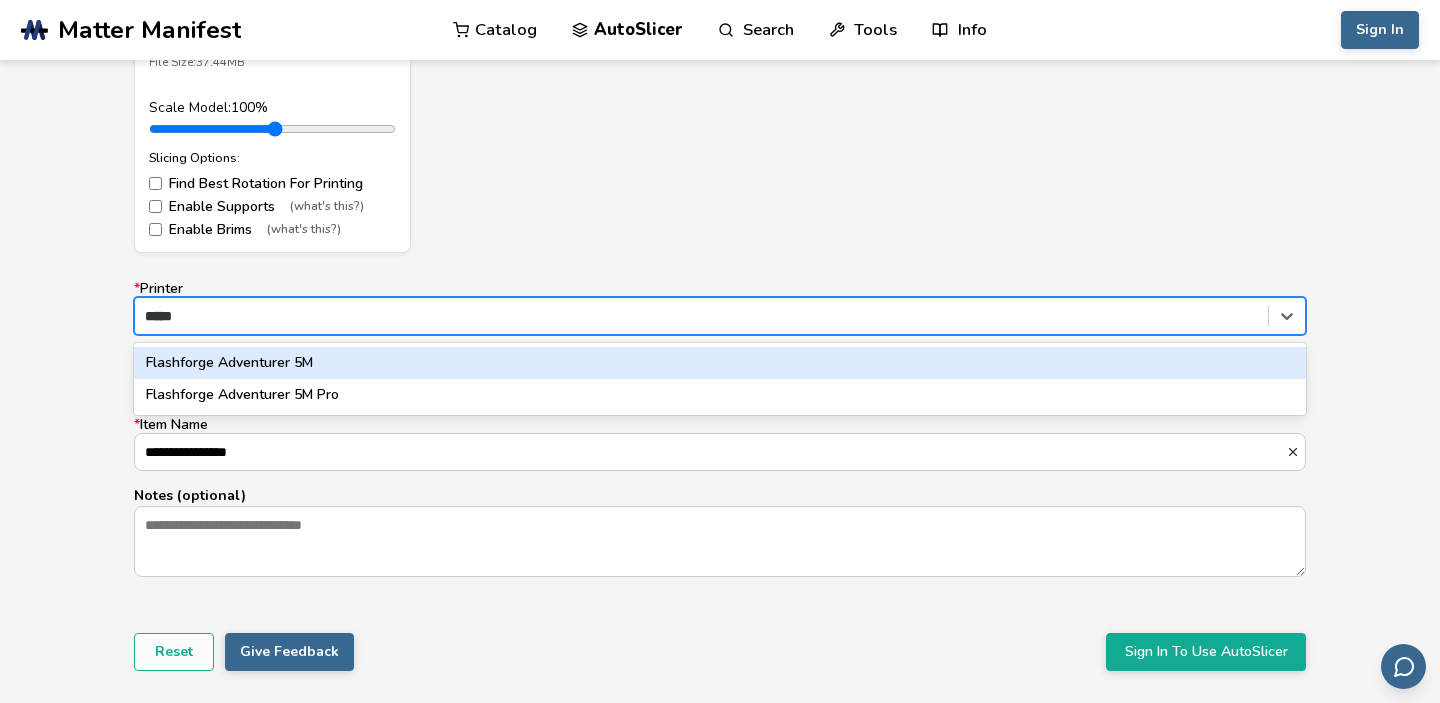 click on "Flashforge Adventurer 5M" at bounding box center [720, 363] 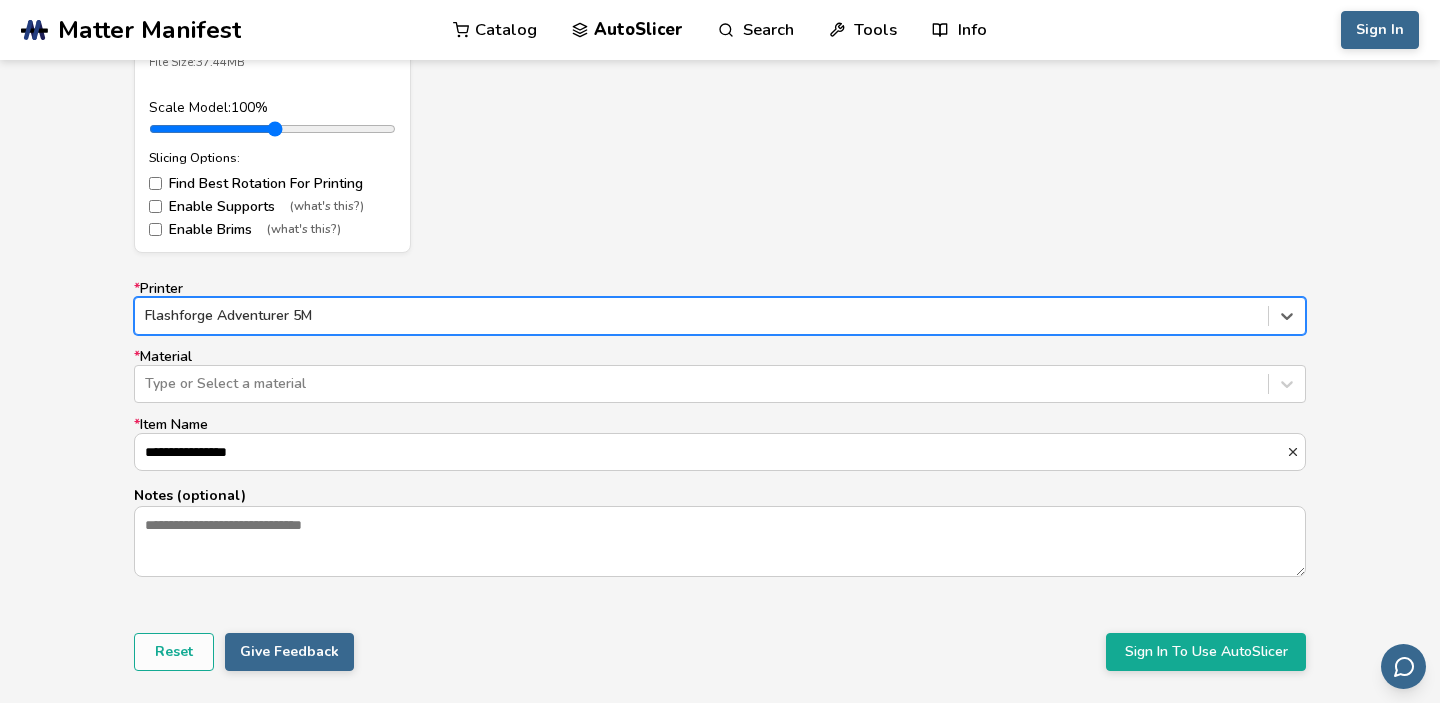 click on "Flashforge Adventurer 5M" at bounding box center (701, 316) 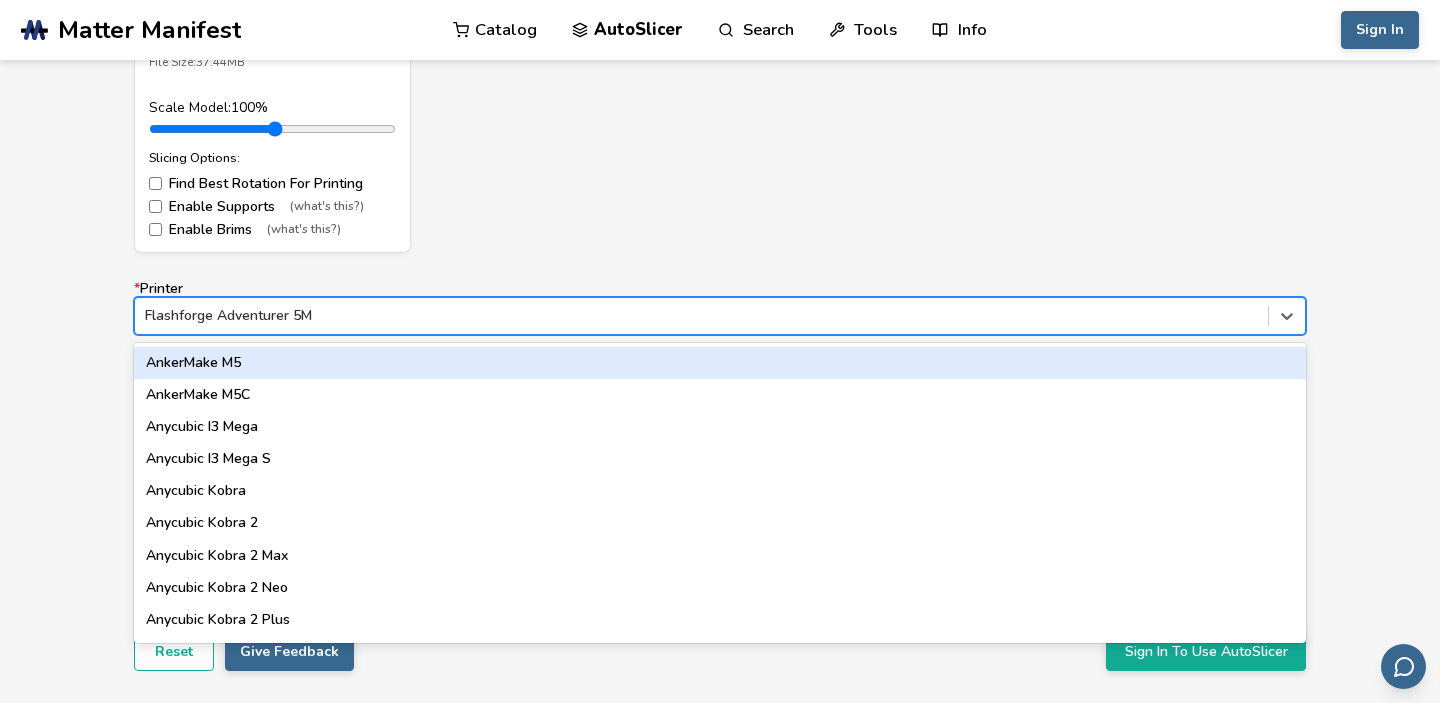 click on "Flashforge Adventurer 5M" at bounding box center (701, 316) 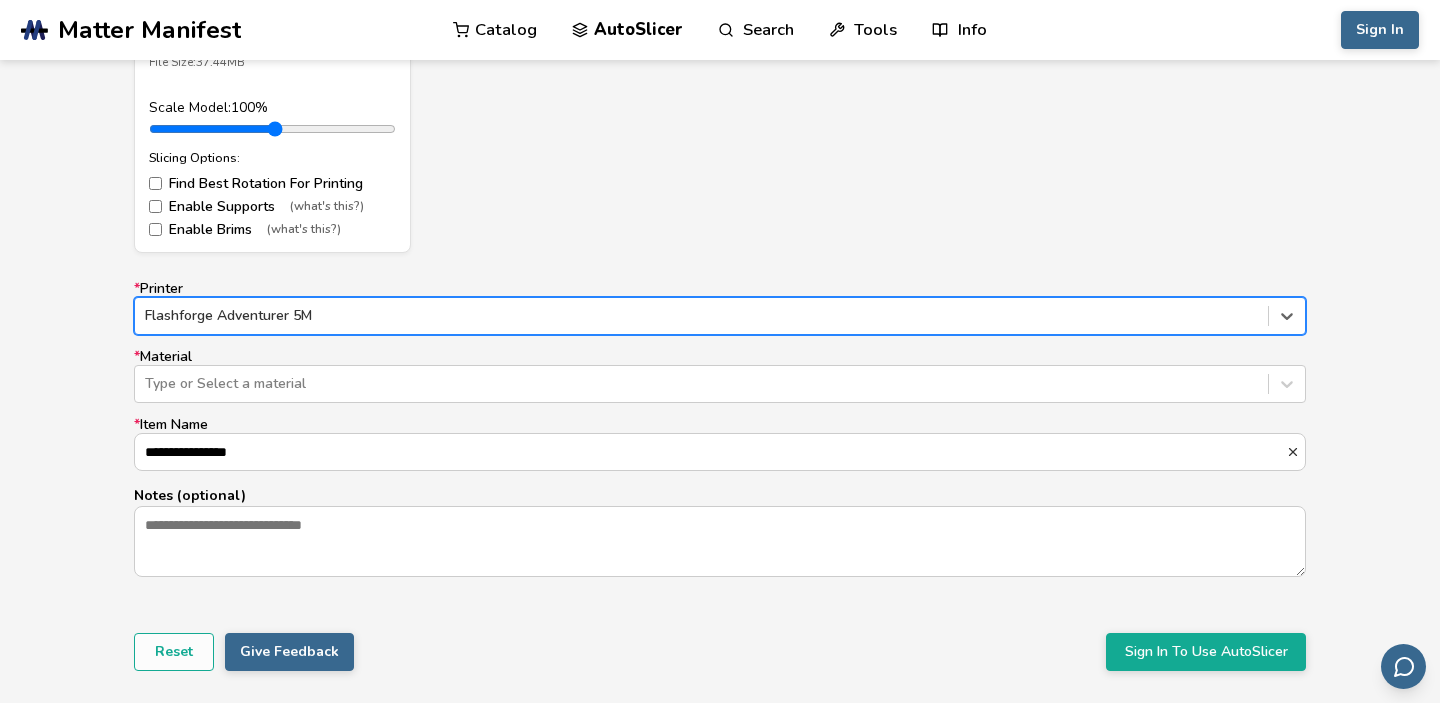 click at bounding box center (701, 316) 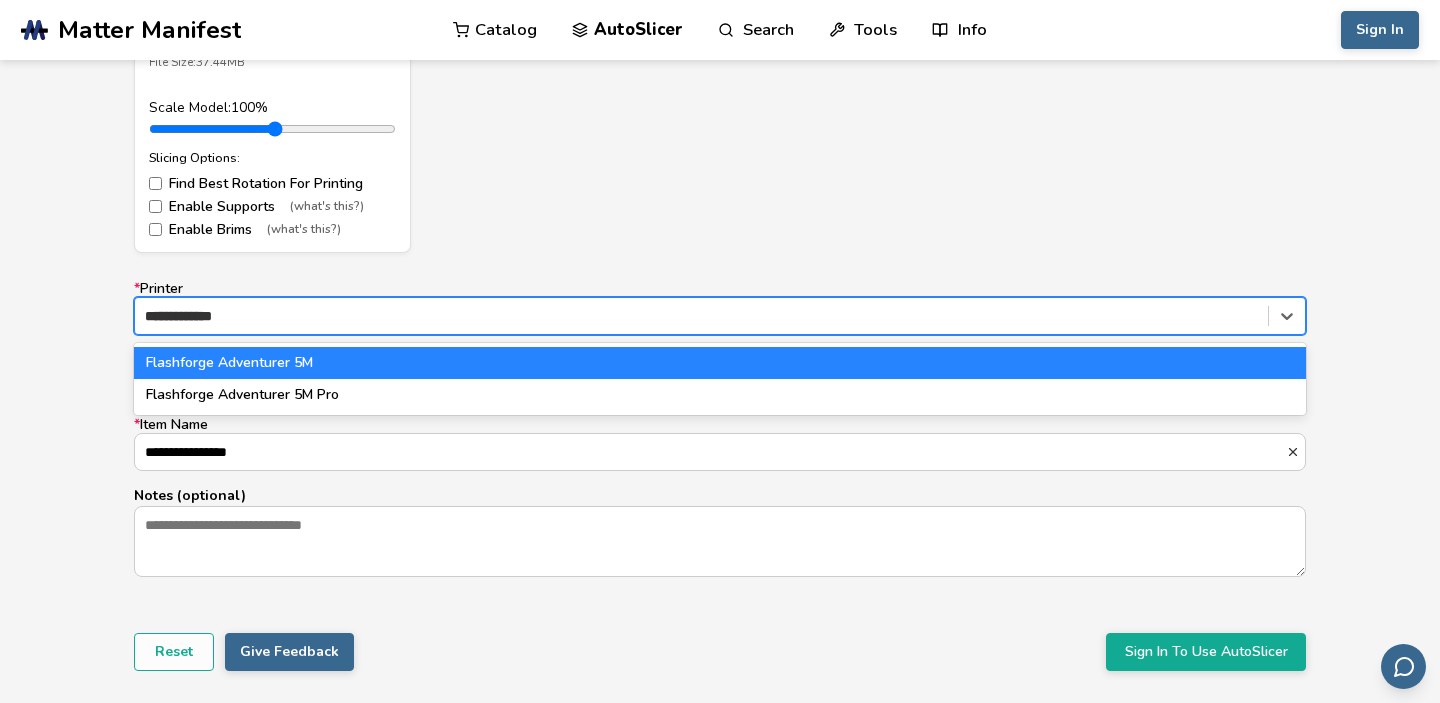 type on "**********" 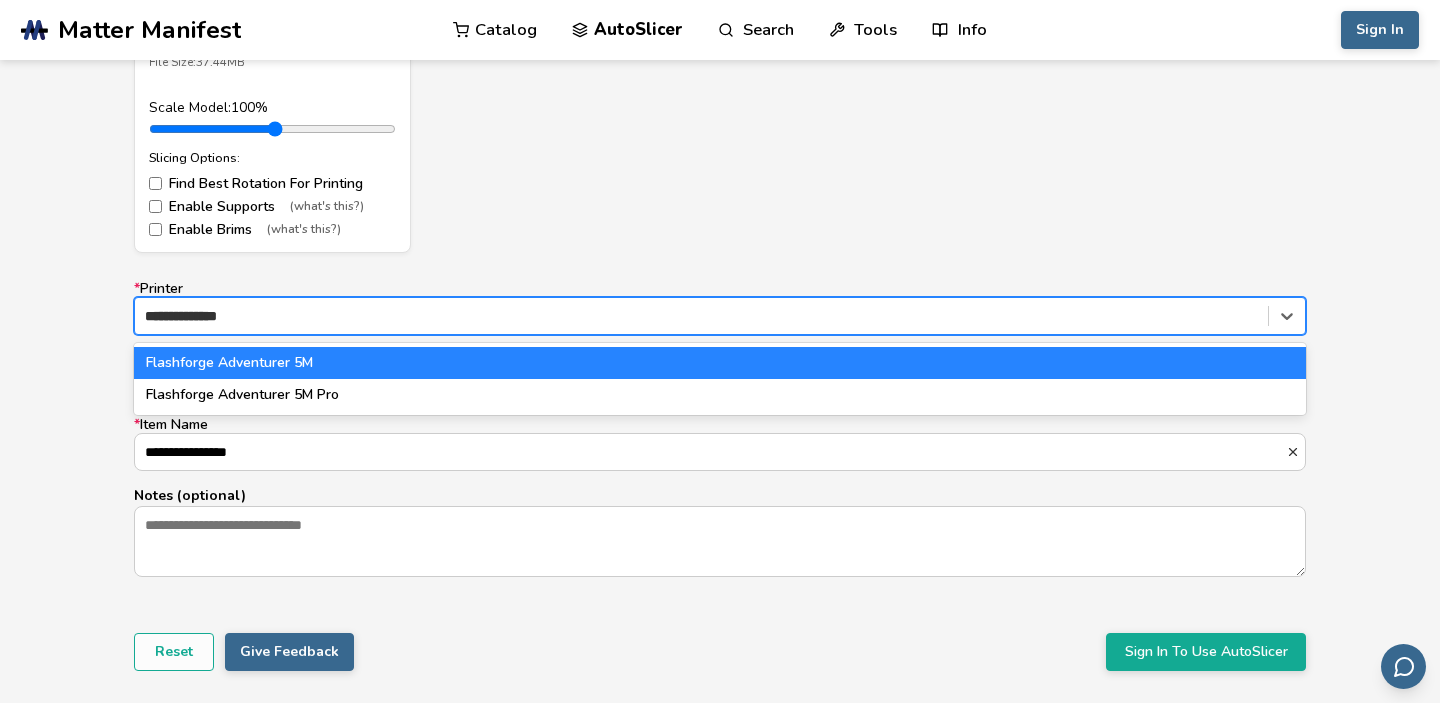 click on "Flashforge Adventurer 5M" at bounding box center (720, 363) 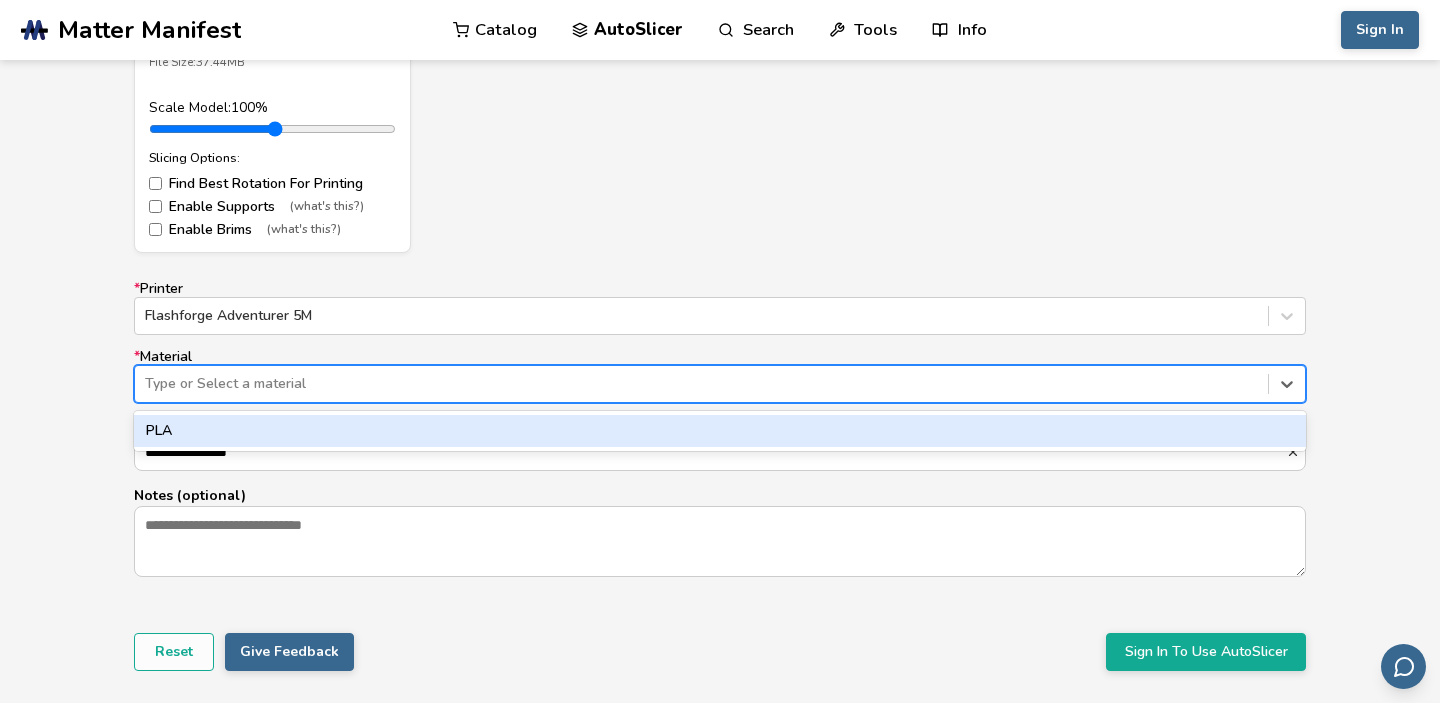 click at bounding box center [701, 384] 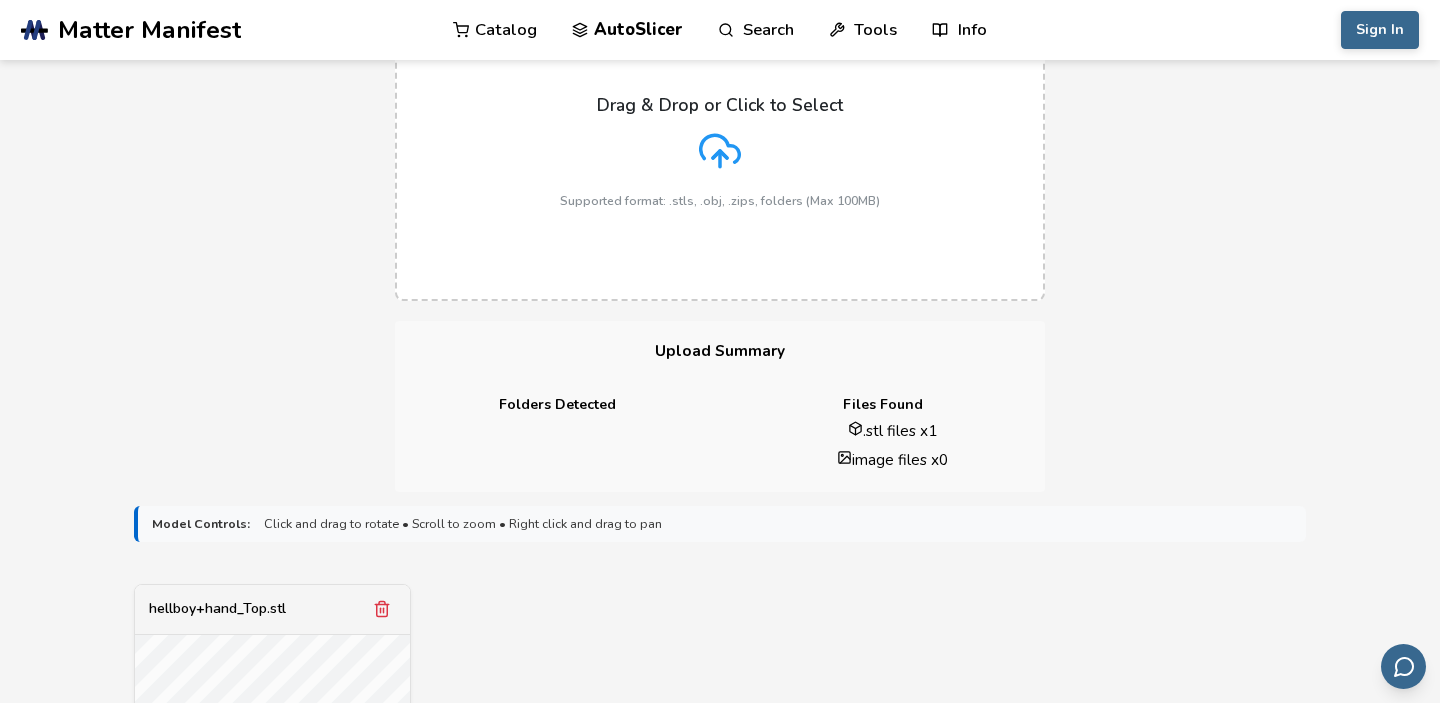scroll, scrollTop: 102, scrollLeft: 0, axis: vertical 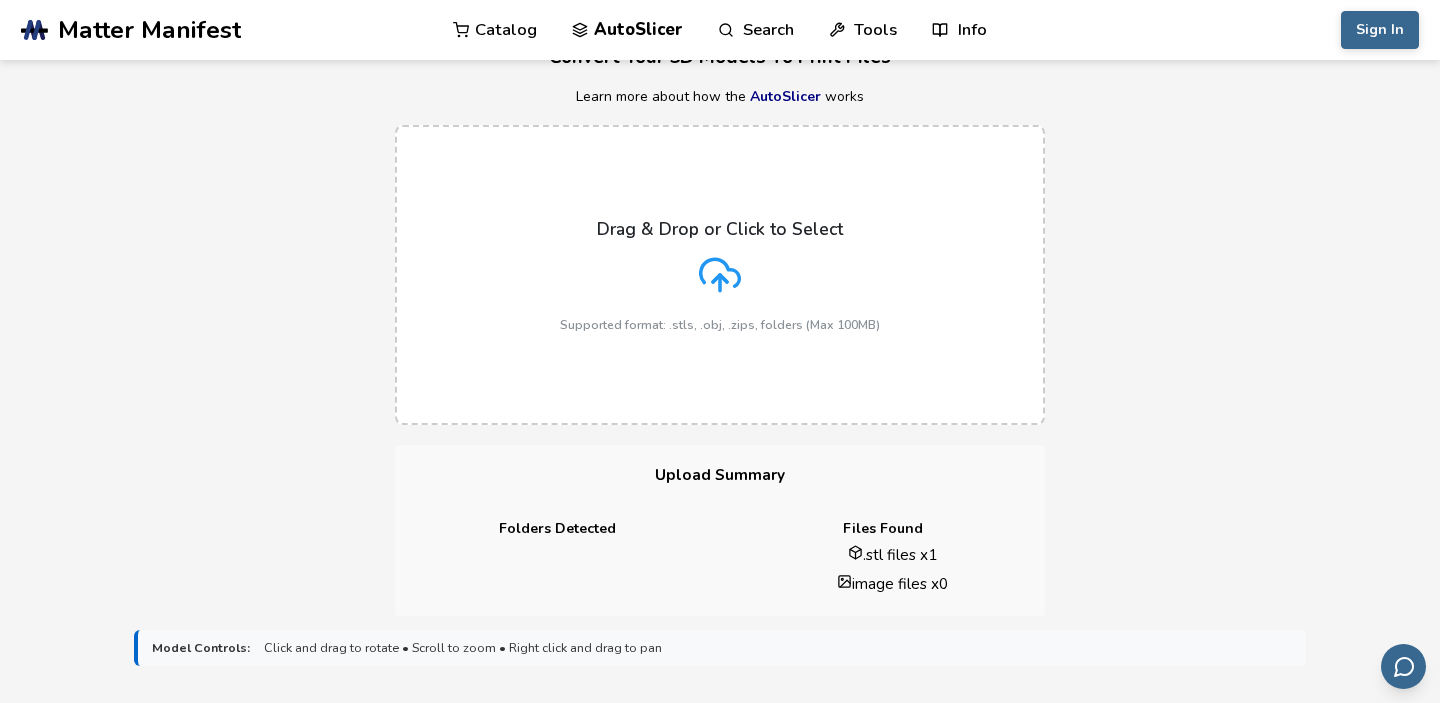 click 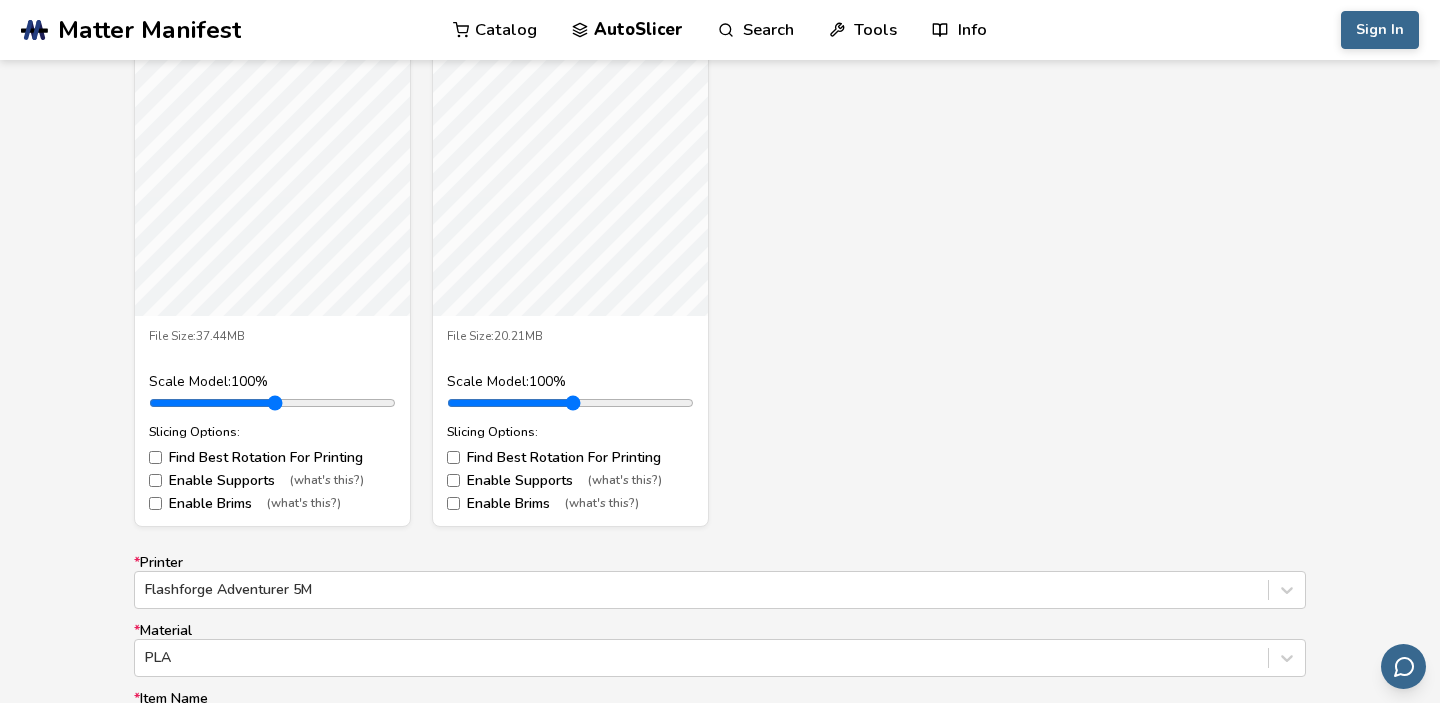 scroll, scrollTop: 786, scrollLeft: 0, axis: vertical 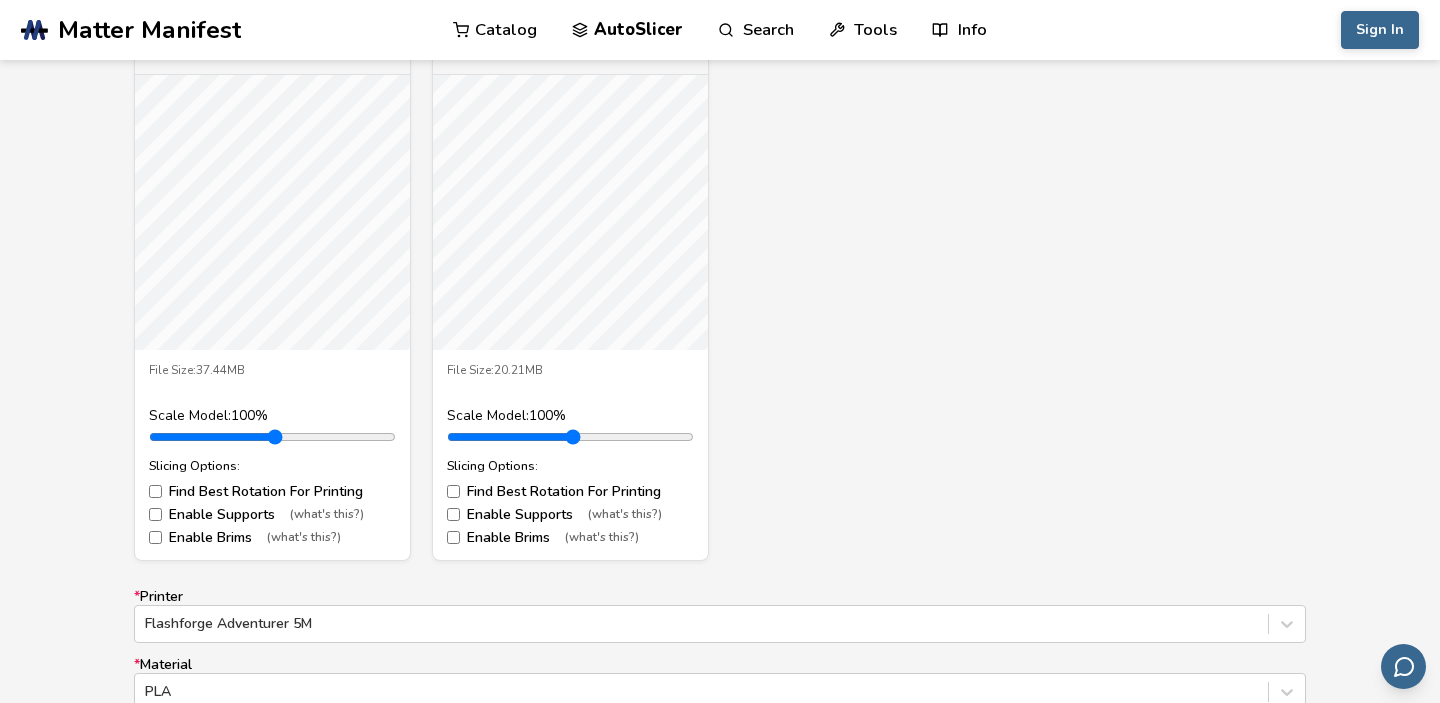 click on "File Size:  20.21MB" at bounding box center [570, 371] 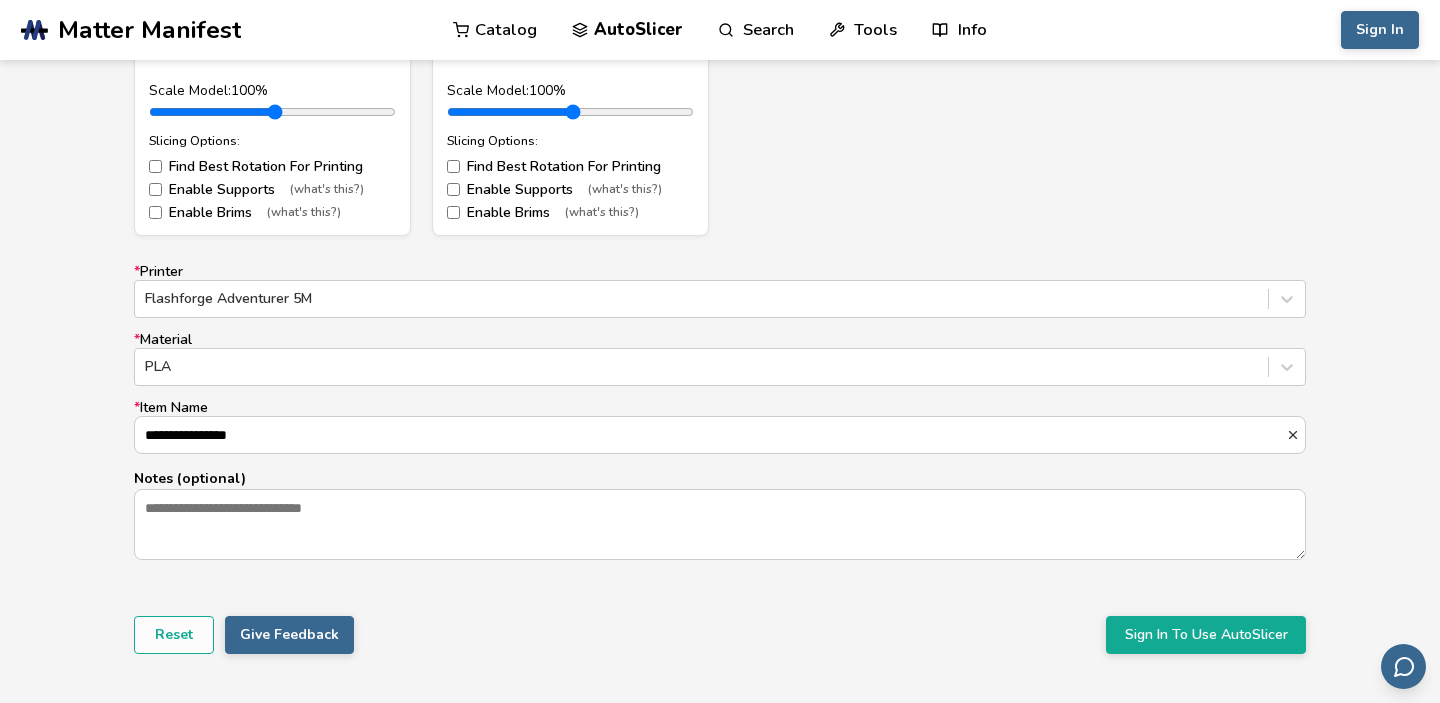 scroll, scrollTop: 1473, scrollLeft: 0, axis: vertical 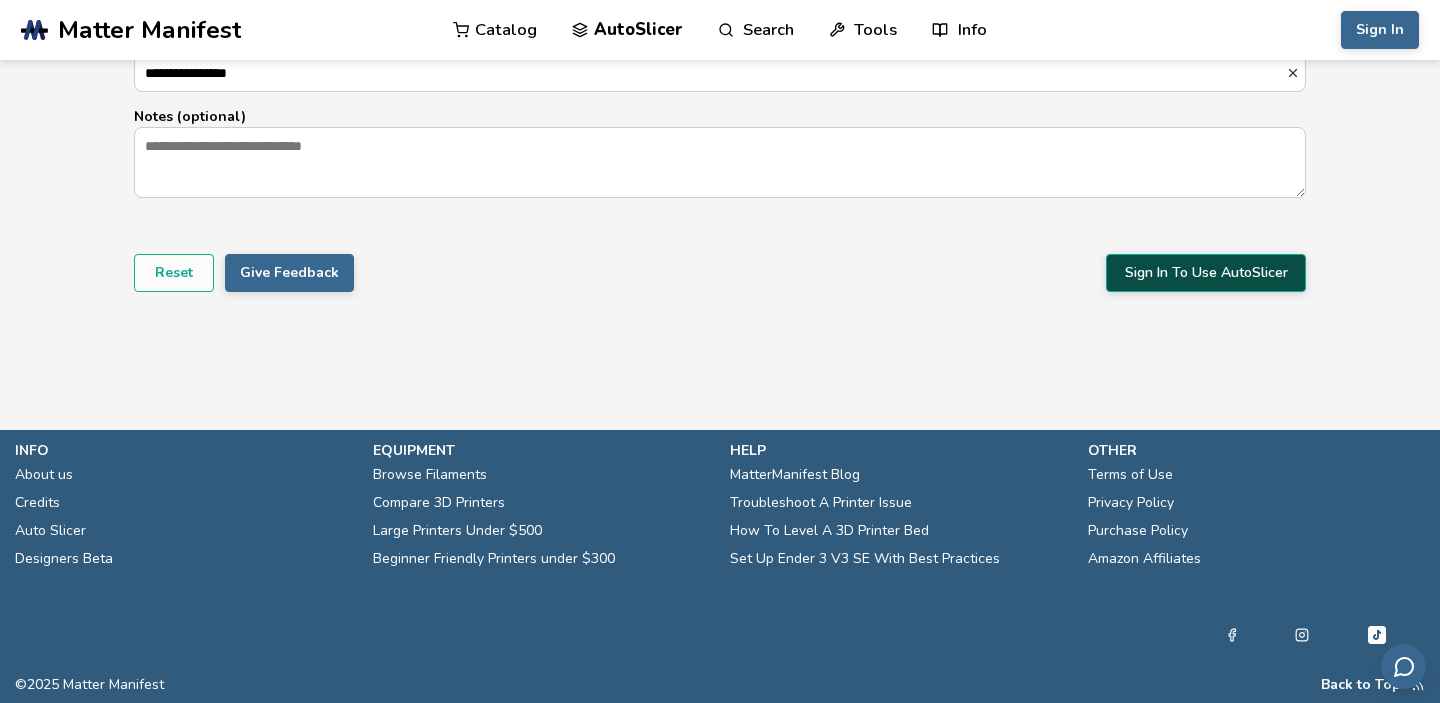 click on "Sign In To Use AutoSlicer" at bounding box center [1206, 273] 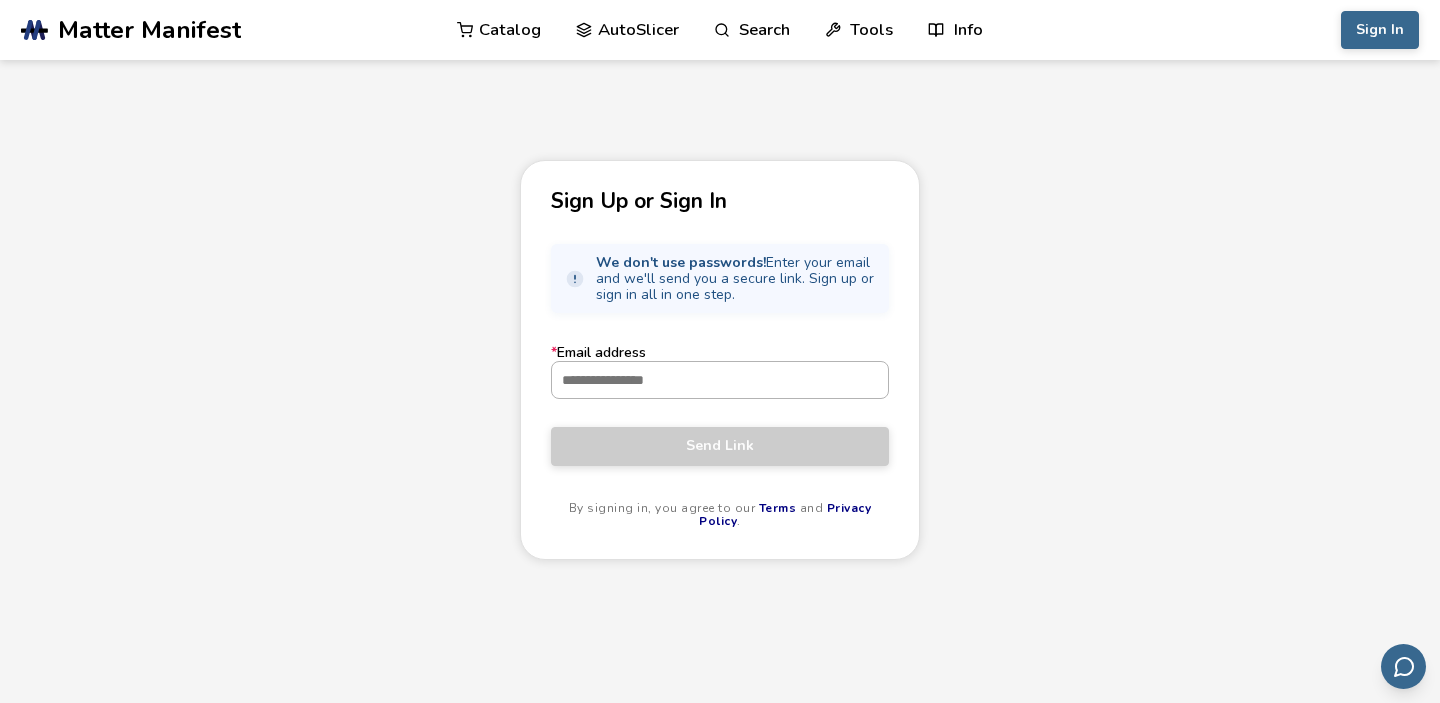 click on "* Email address" at bounding box center [720, 380] 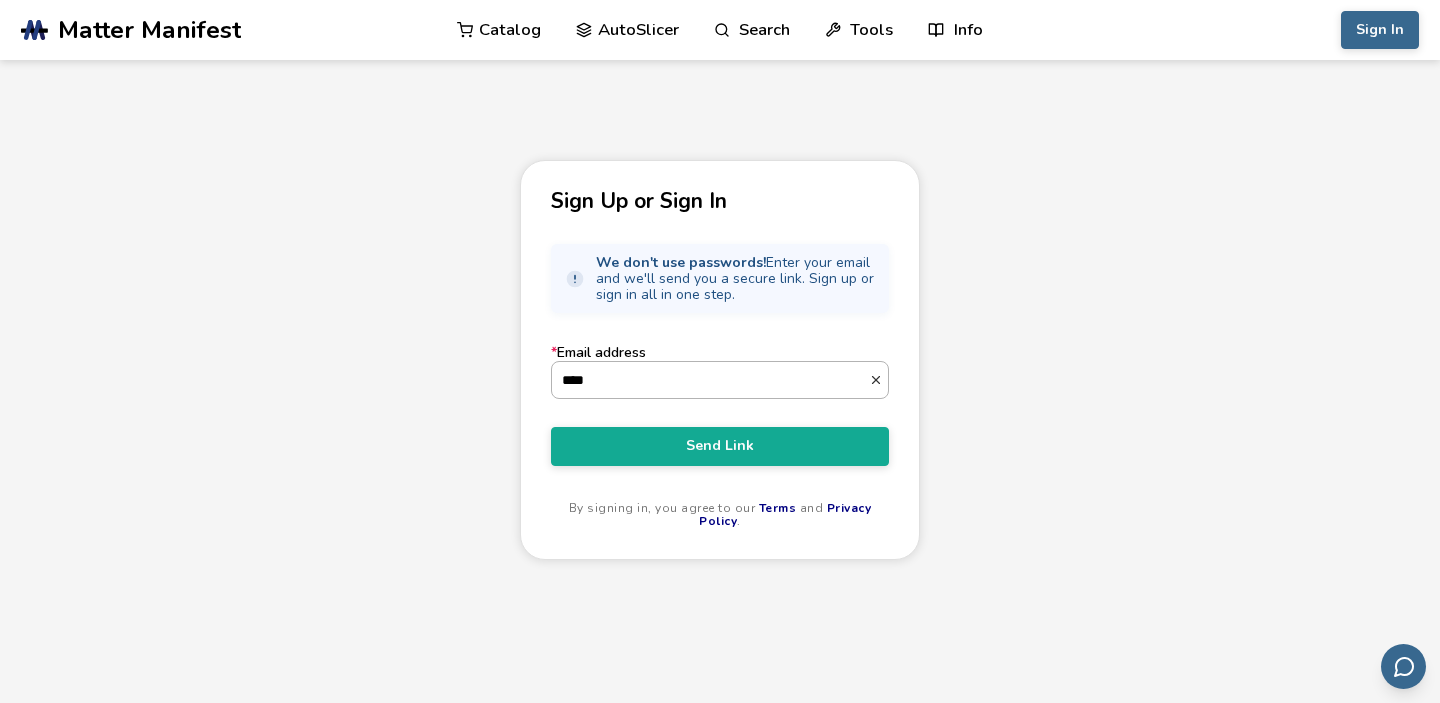 type on "**********" 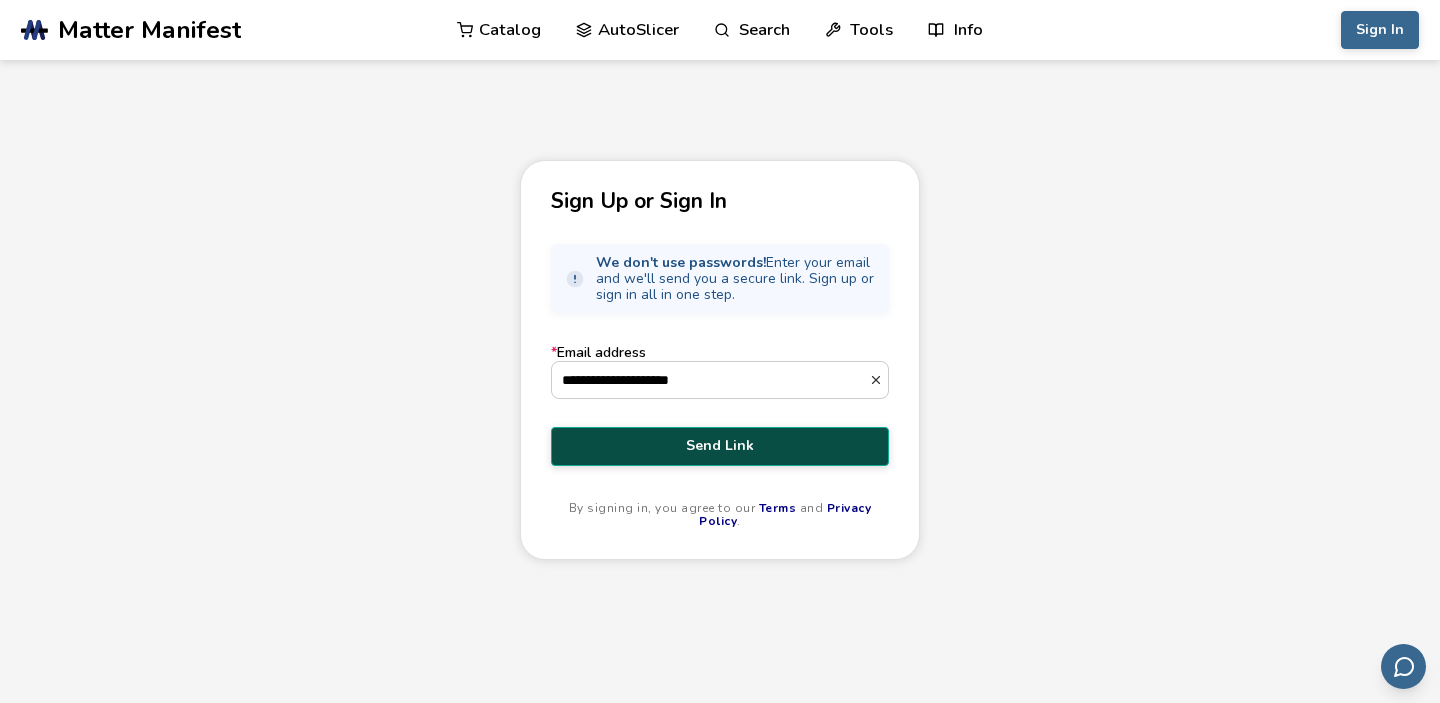 click on "Send Link" at bounding box center [720, 446] 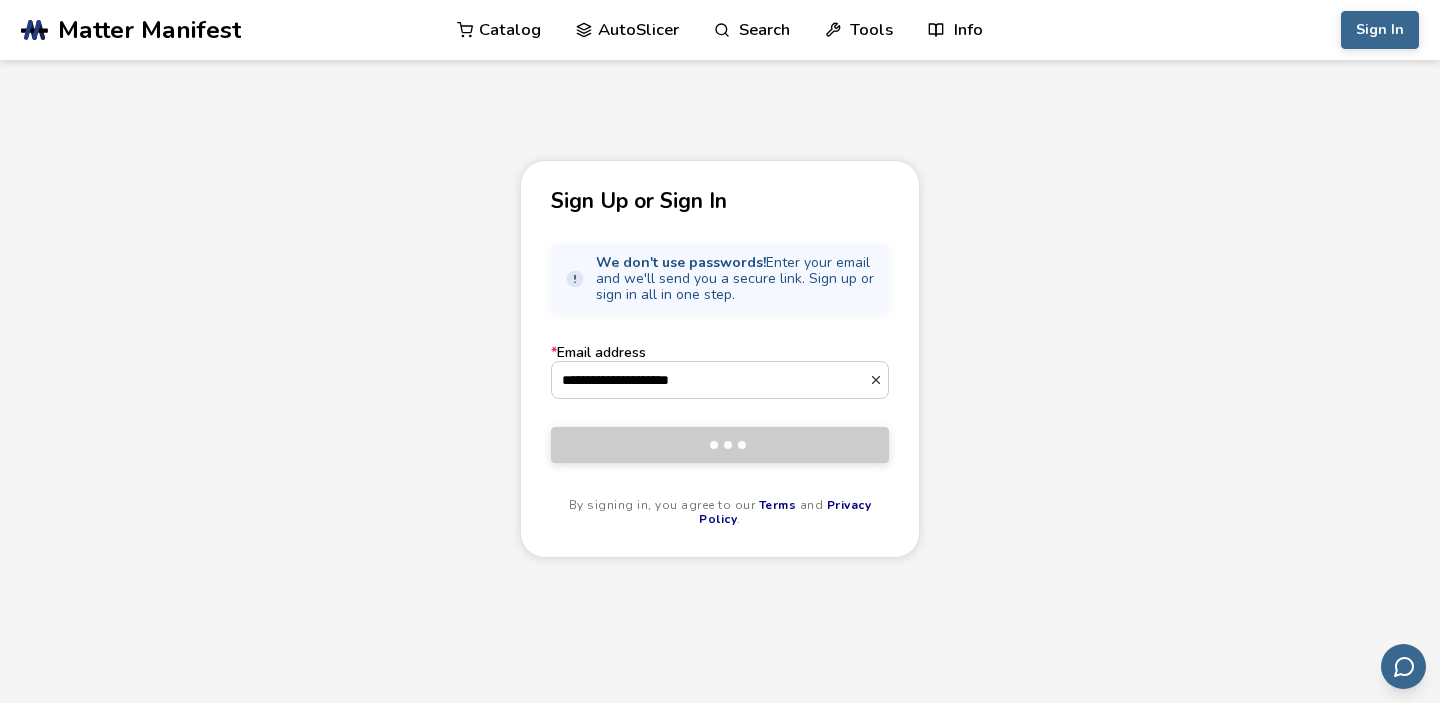 type 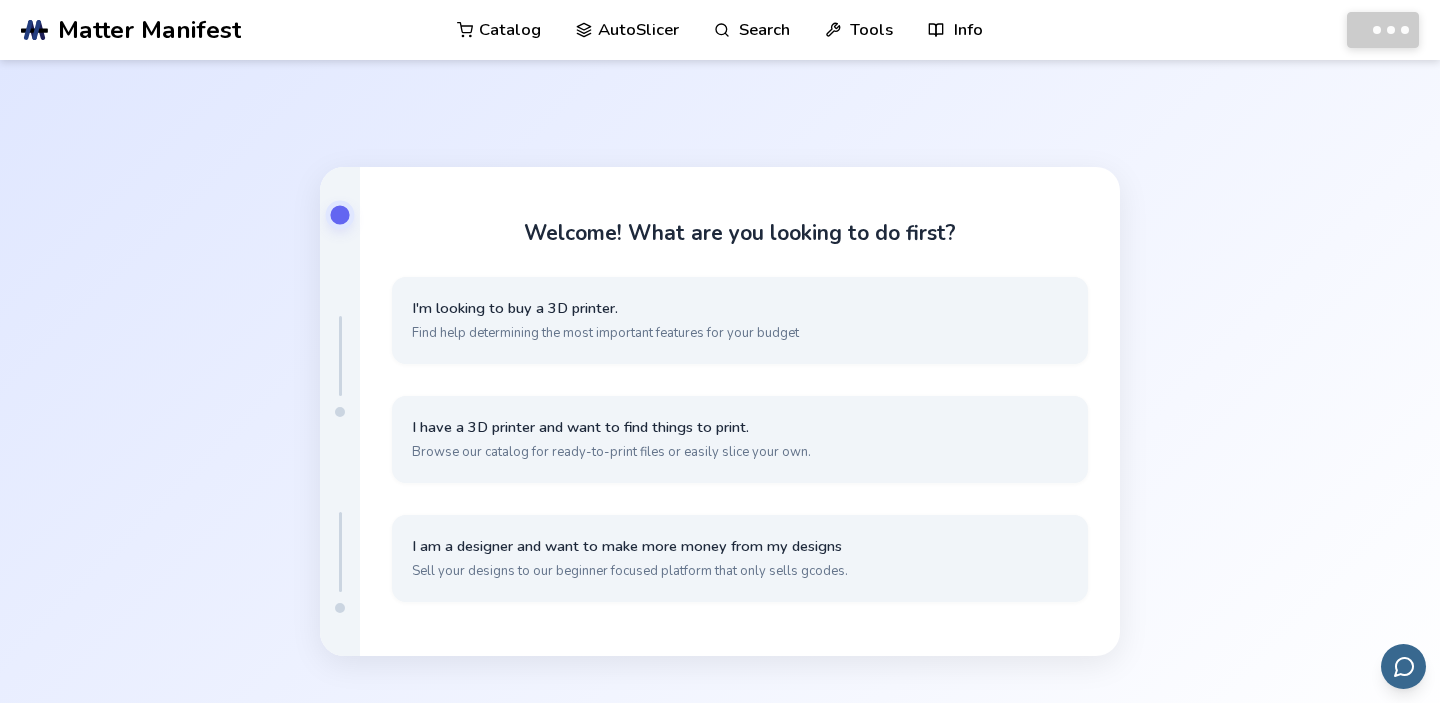 scroll, scrollTop: 0, scrollLeft: 0, axis: both 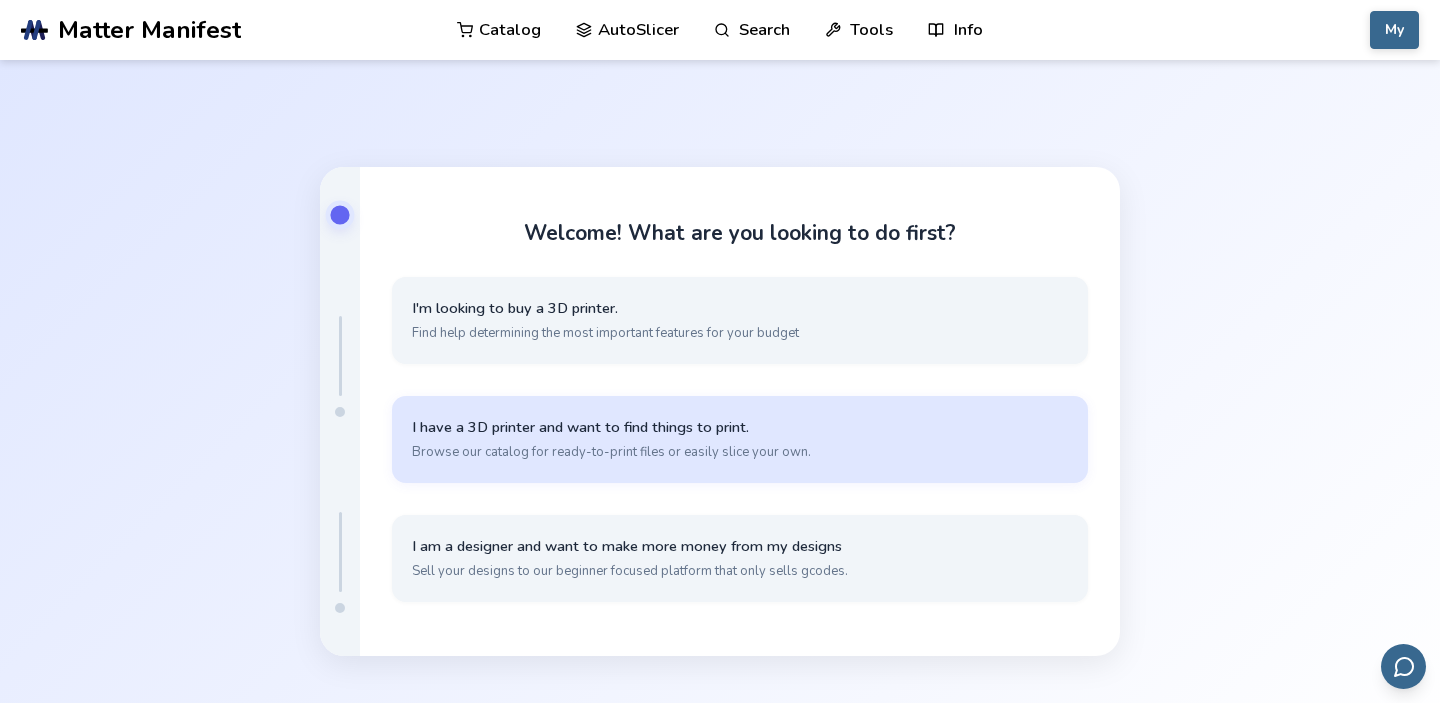 click on "I have a 3D printer and want to find things to print." at bounding box center (740, 427) 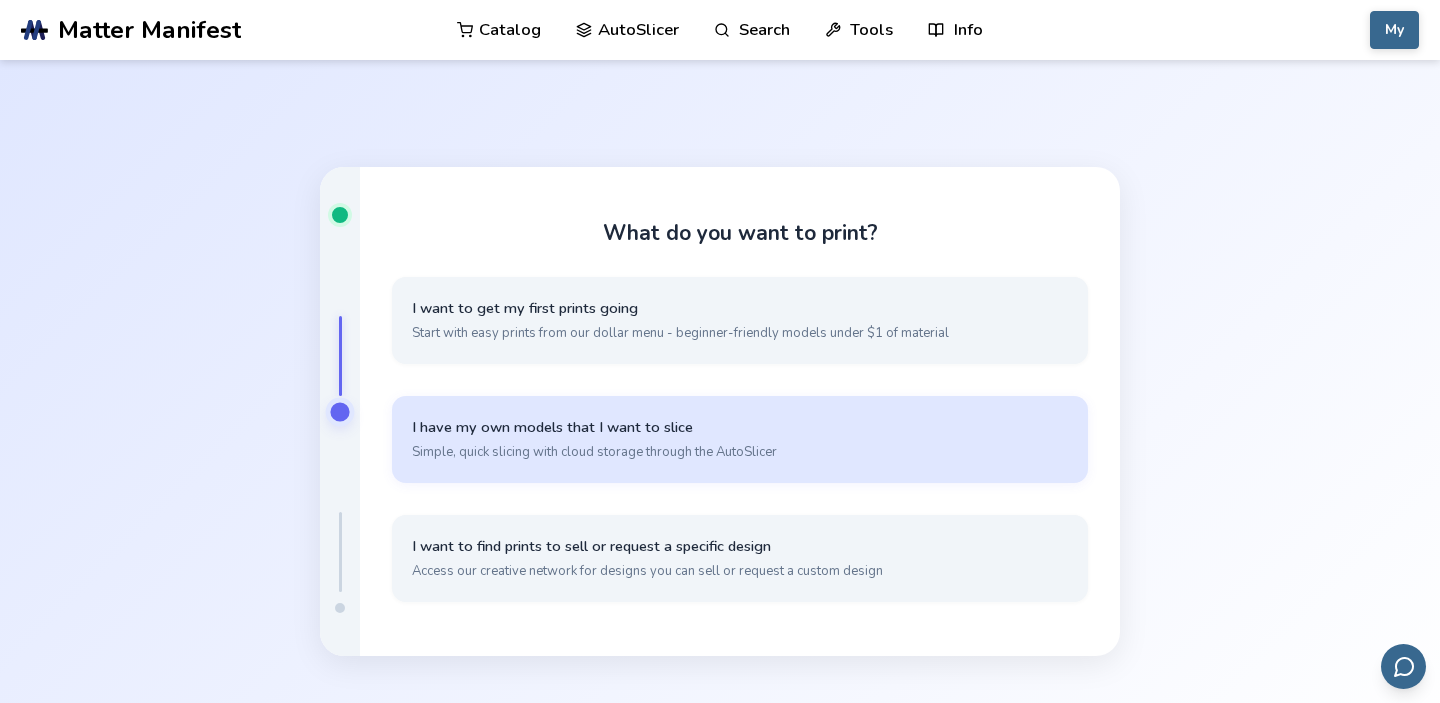 click on "I have my own models that I want to slice" at bounding box center [740, 427] 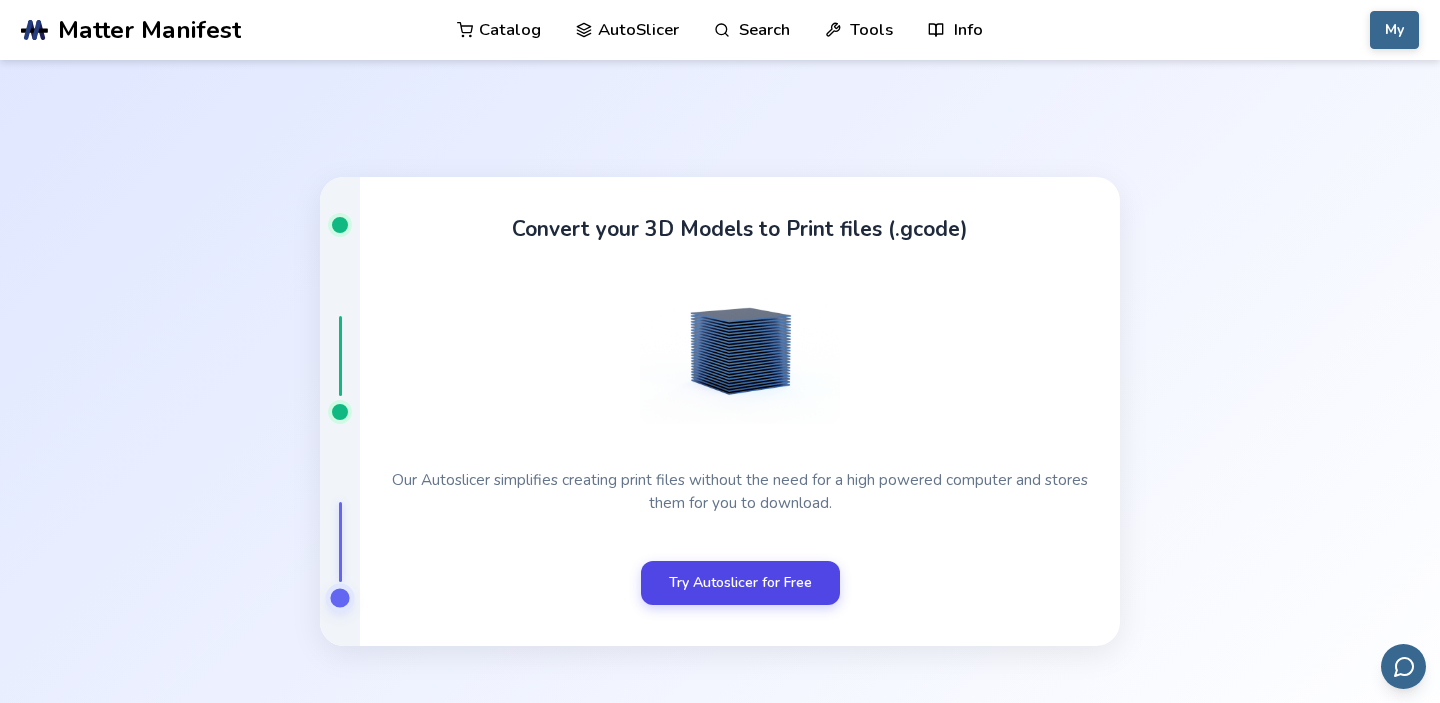 click on "Try Autoslicer for Free" at bounding box center [740, 583] 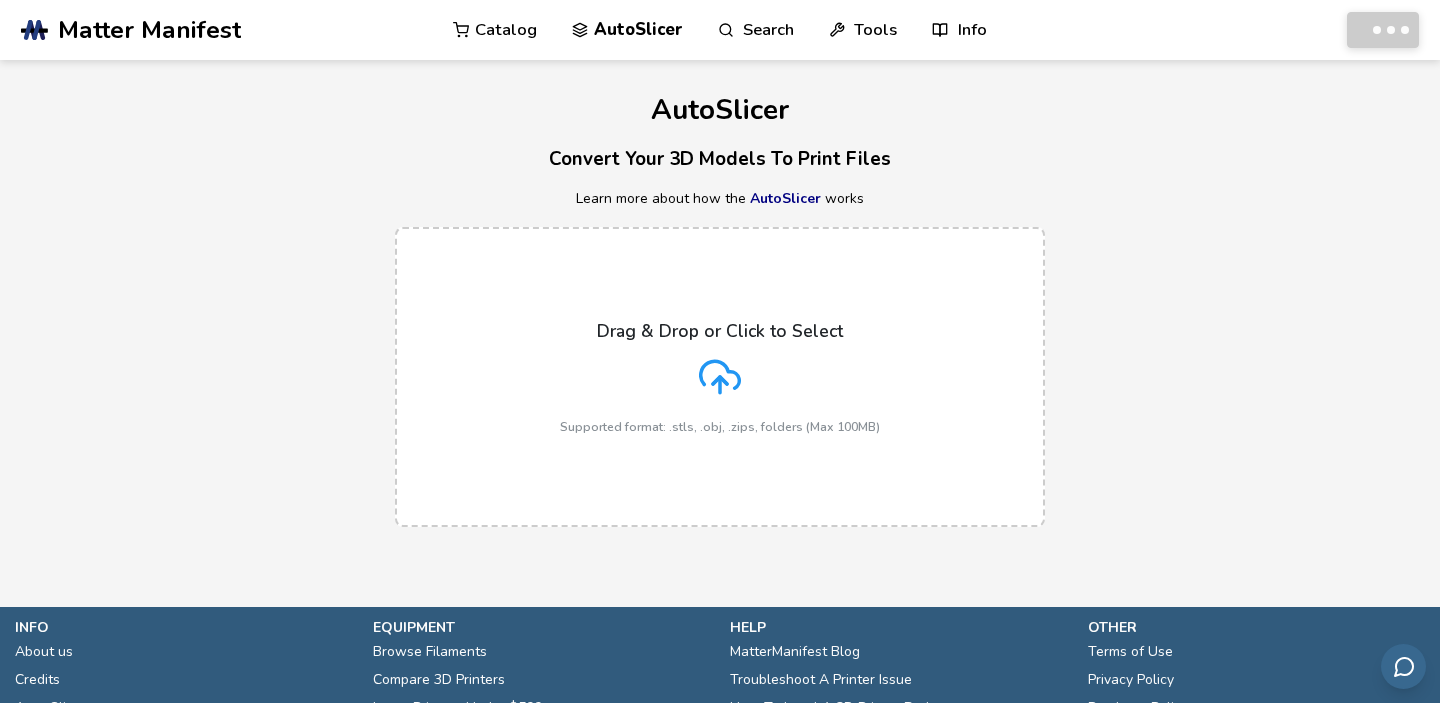 scroll, scrollTop: 0, scrollLeft: 0, axis: both 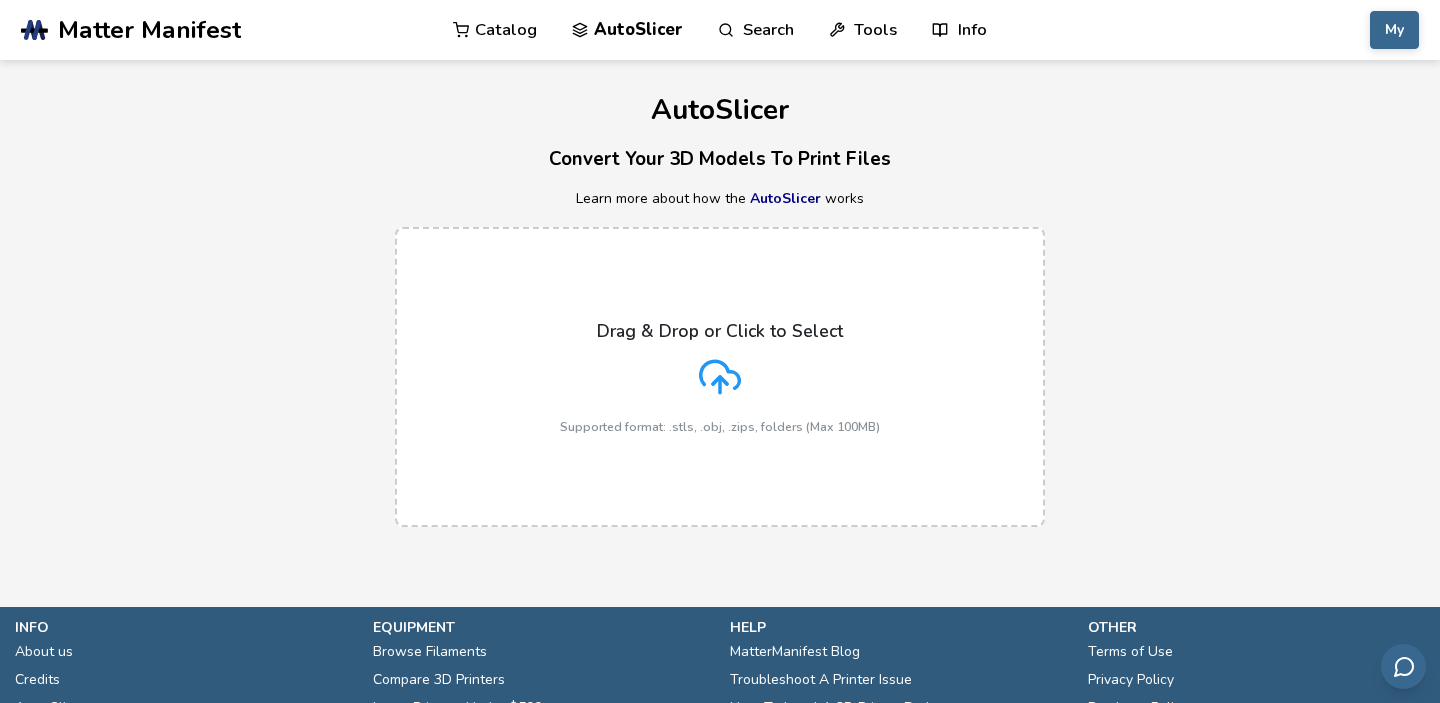 click on "Drag & Drop or Click to Select Supported format: .stls, .obj, .zips, folders (Max 100MB)" at bounding box center (720, 377) 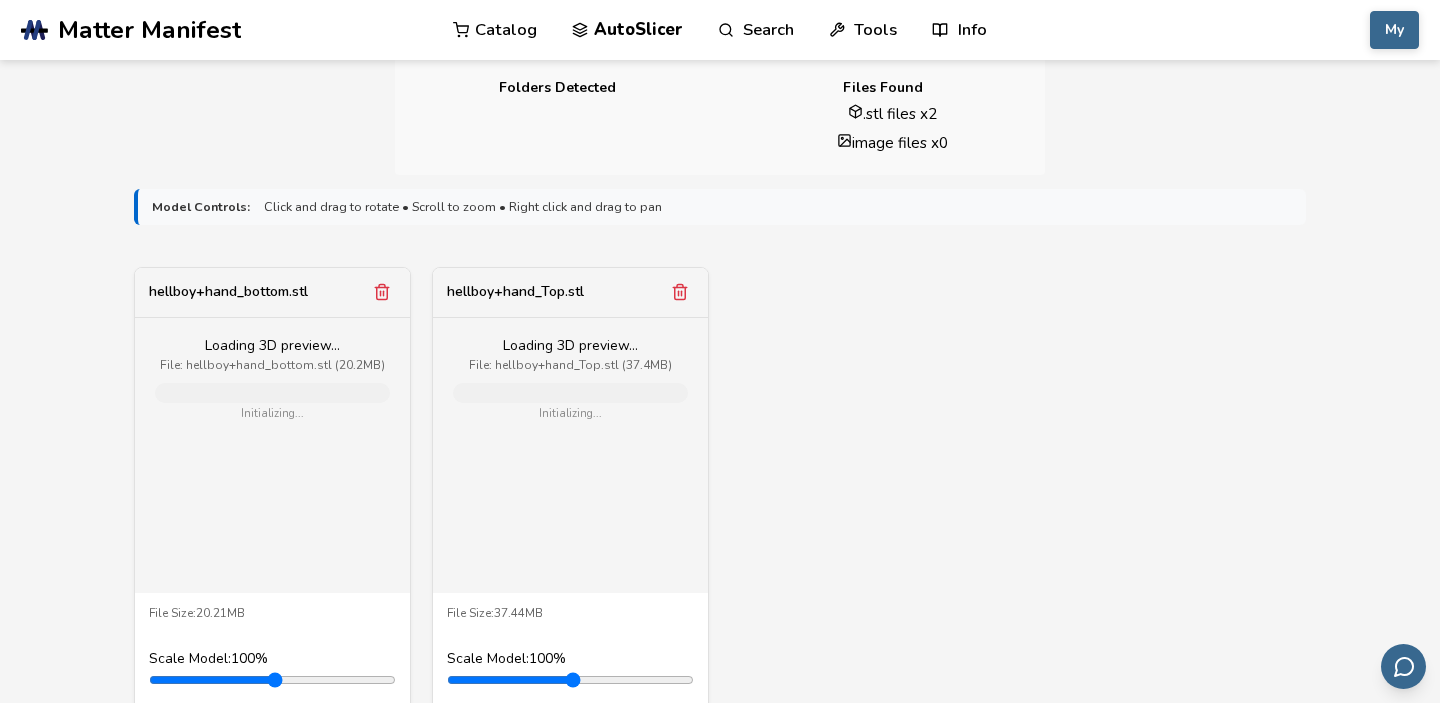 scroll, scrollTop: 711, scrollLeft: 0, axis: vertical 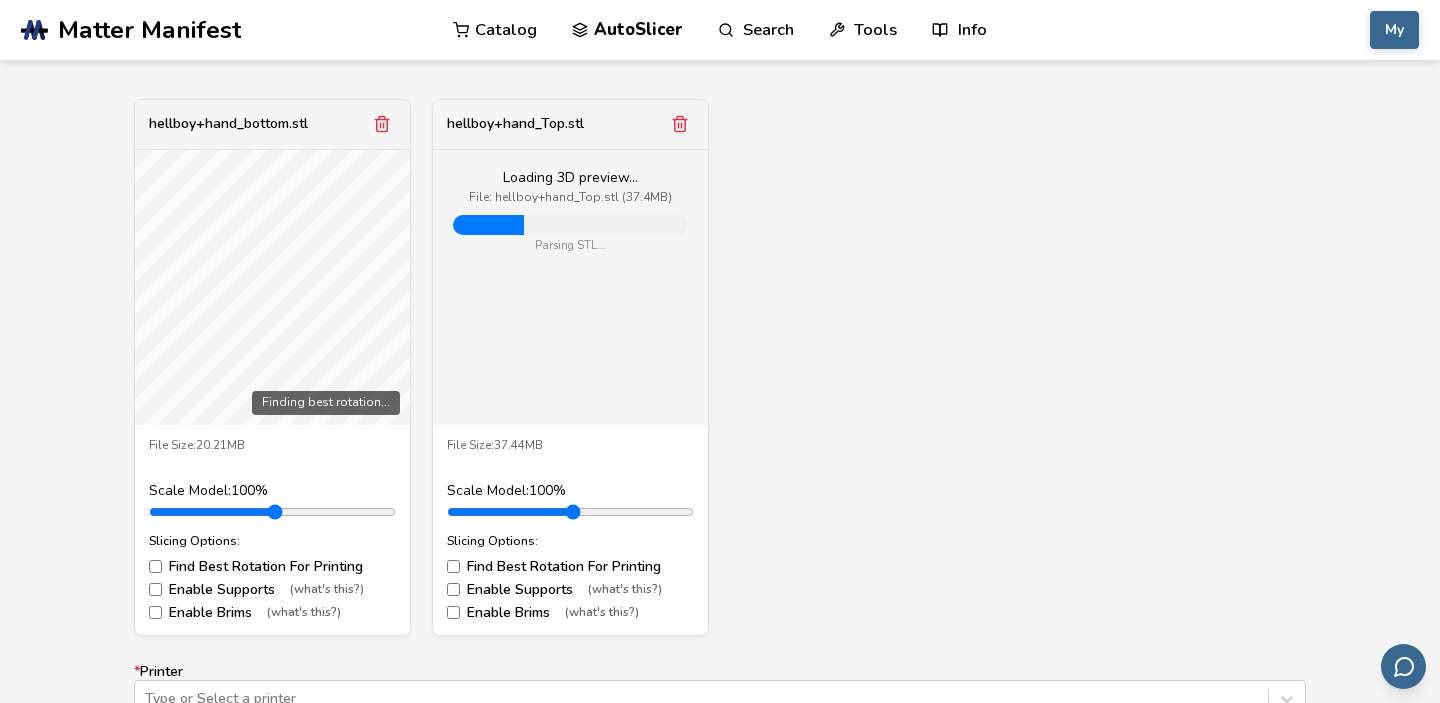 click on "Loading 3D preview...
File: hellboy+hand_Top.stl (37.4MB)
Parsing STL..." at bounding box center [570, 287] 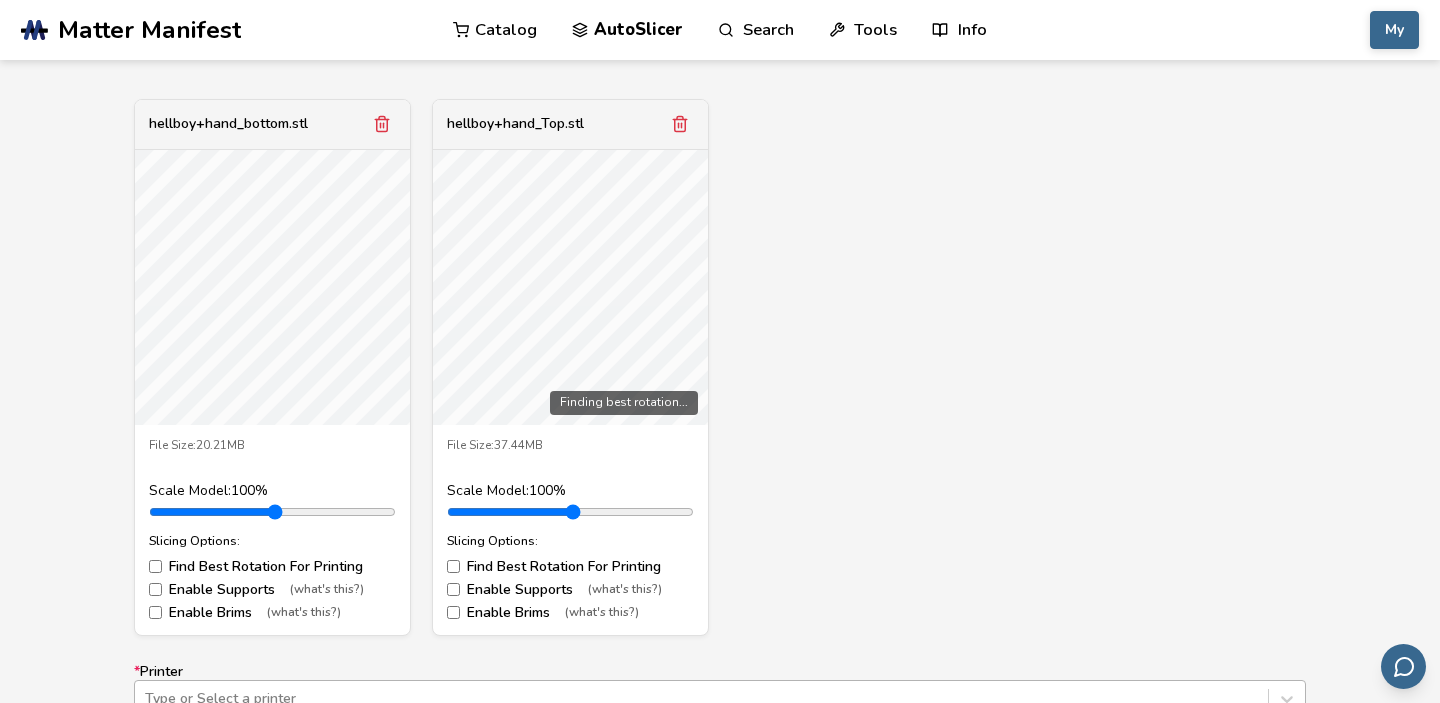 scroll, scrollTop: 1084, scrollLeft: 0, axis: vertical 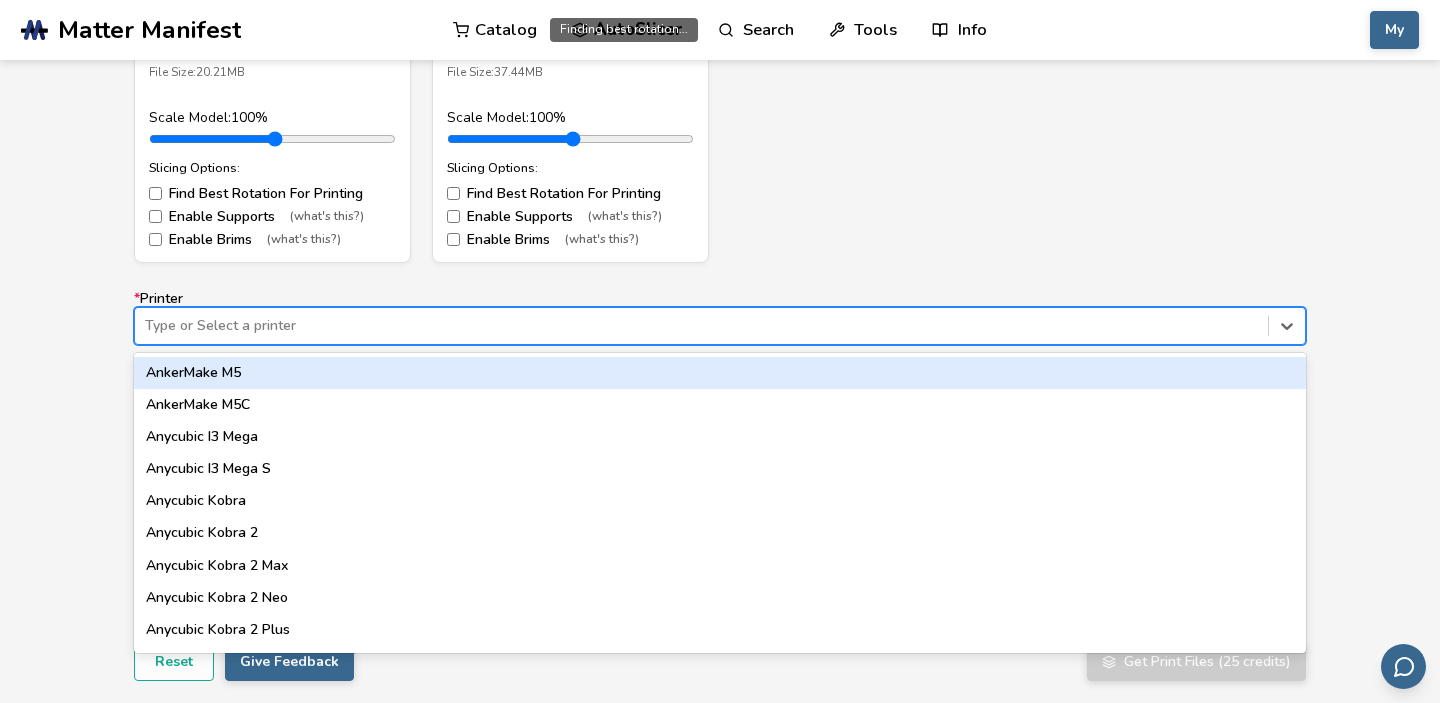 click on "Type or Select a printer" at bounding box center [701, 326] 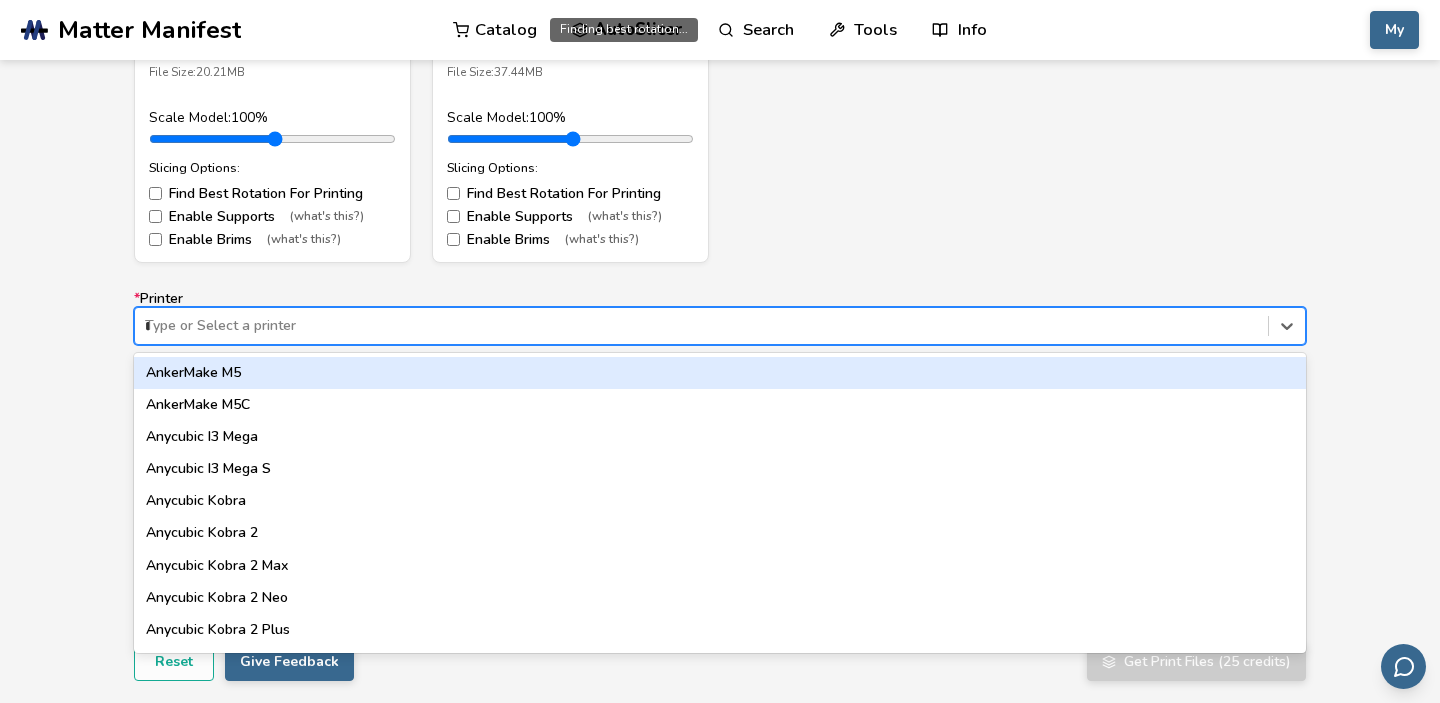 type on "*****" 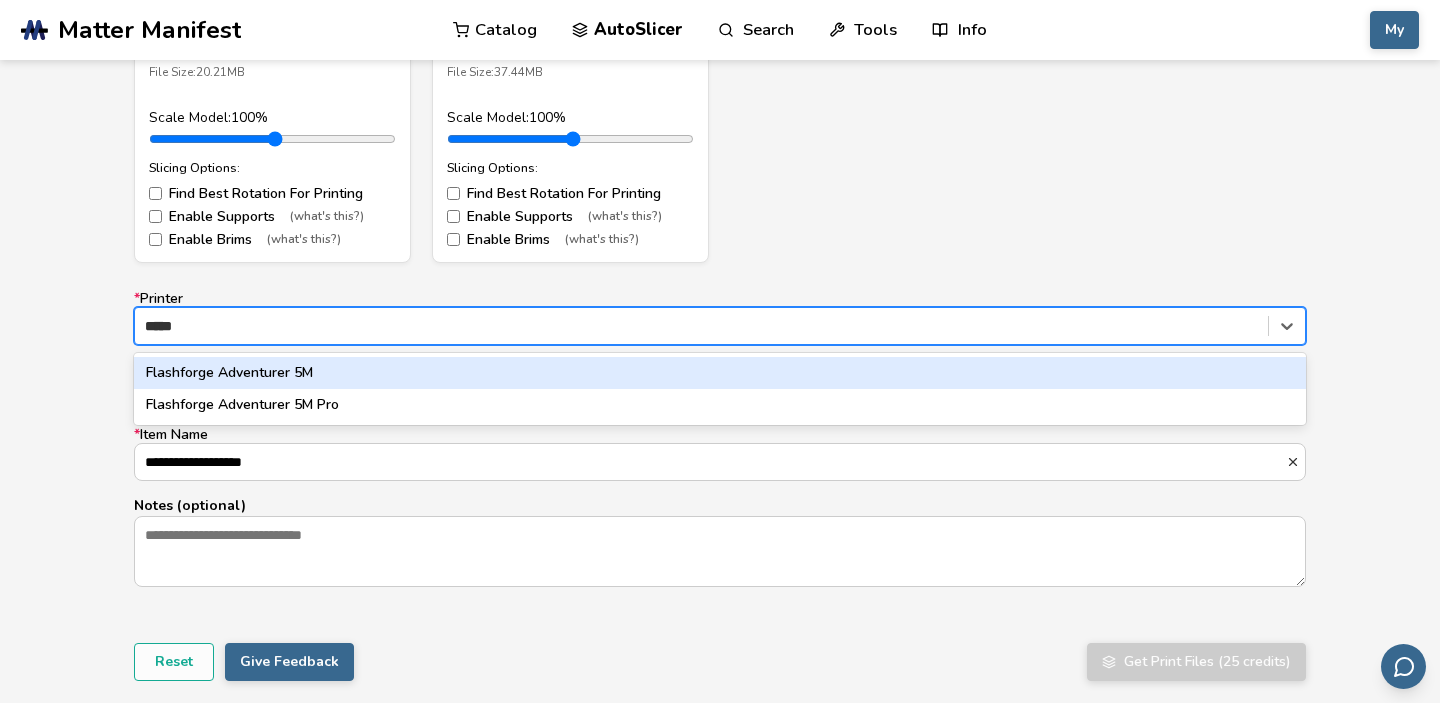 click on "Flashforge Adventurer 5M" at bounding box center [720, 373] 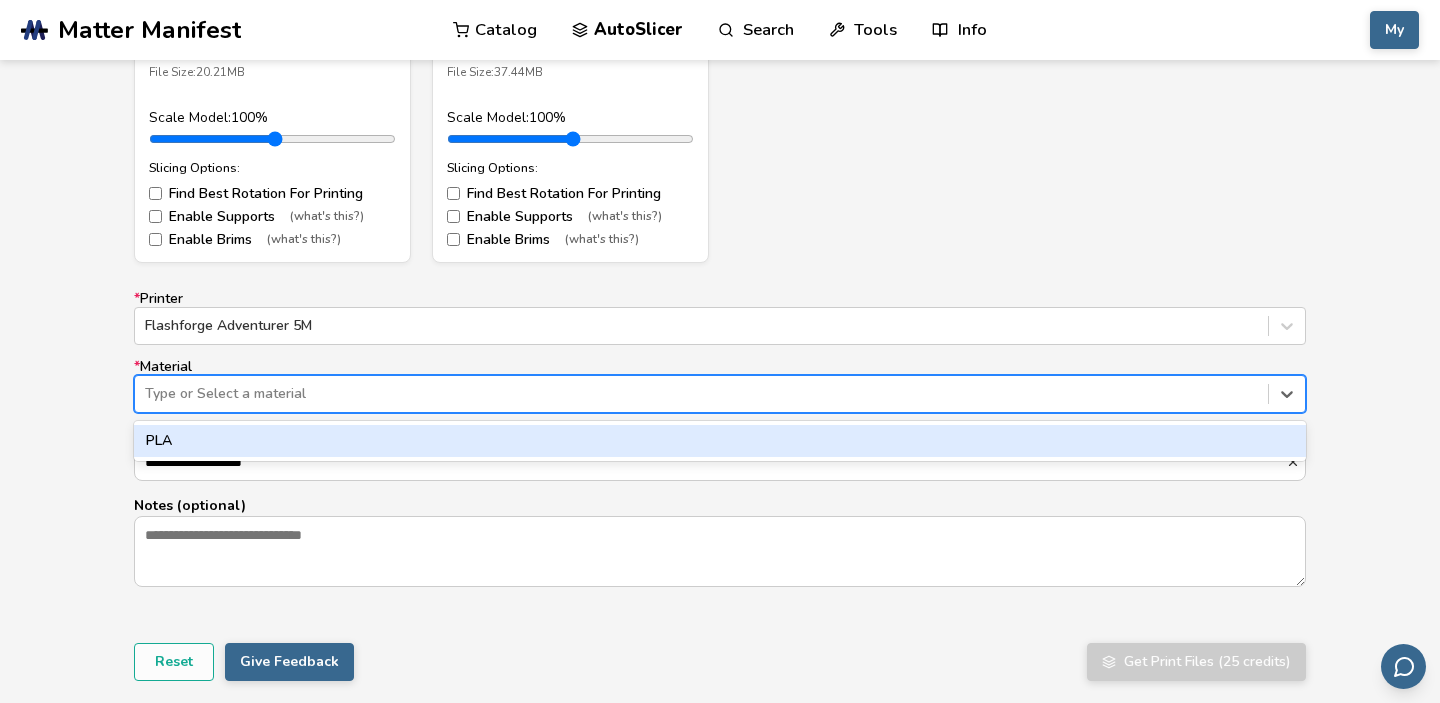 click on "Type or Select a material" at bounding box center [720, 394] 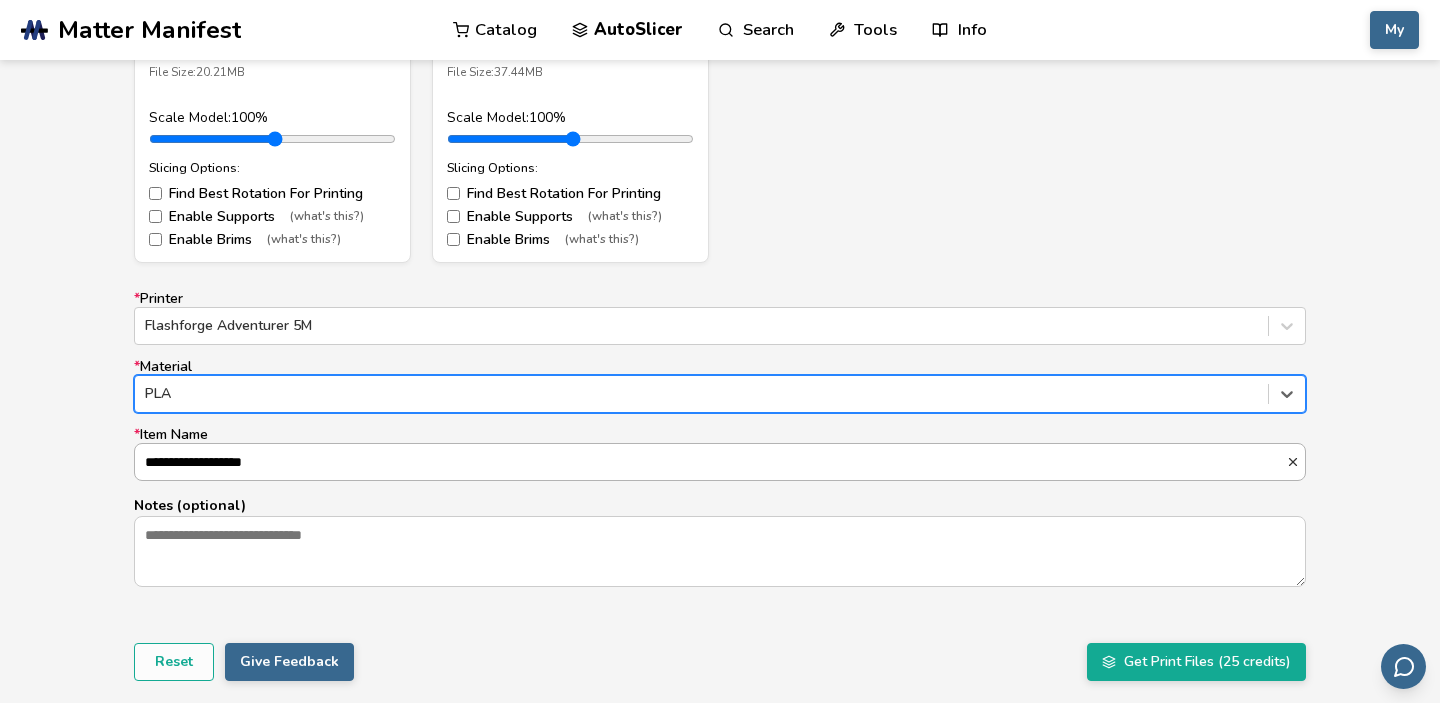 scroll, scrollTop: 1, scrollLeft: 0, axis: vertical 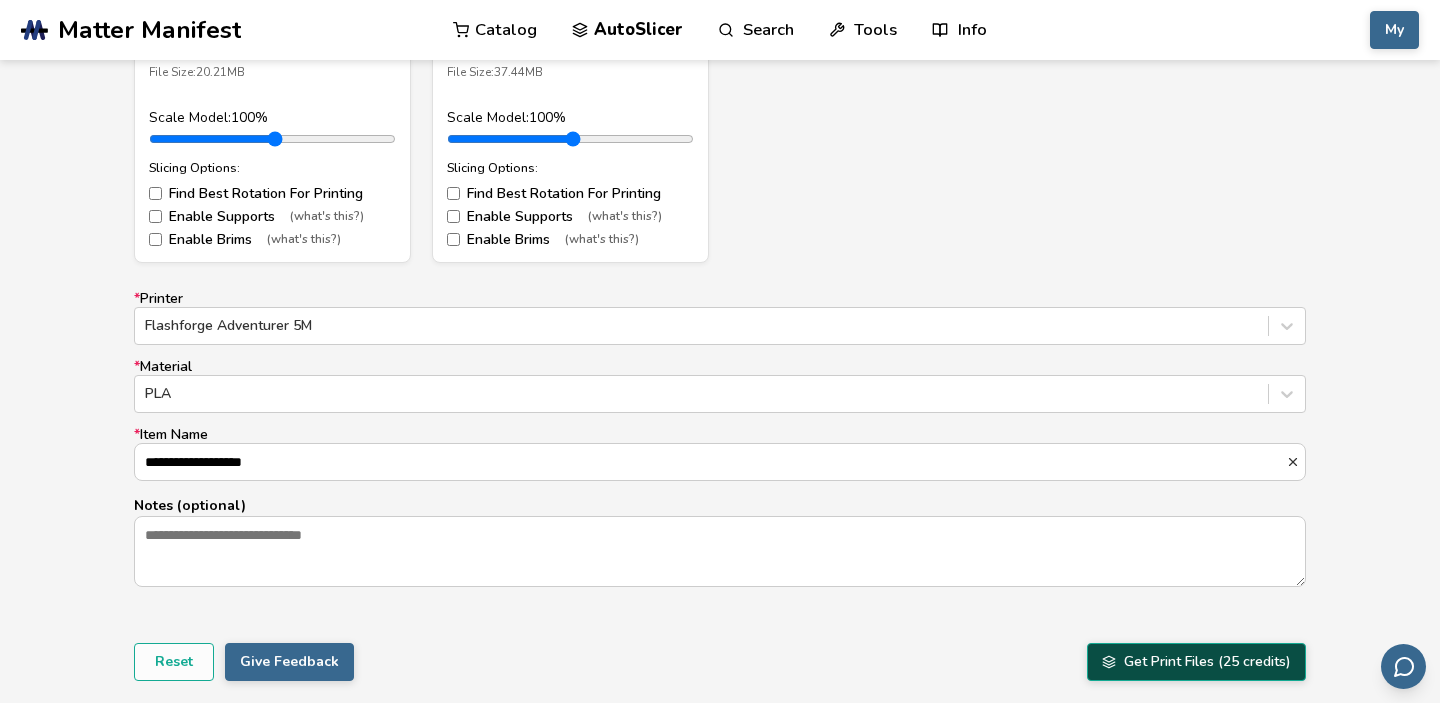 click on "Get Print Files (25 credits)" at bounding box center [1196, 662] 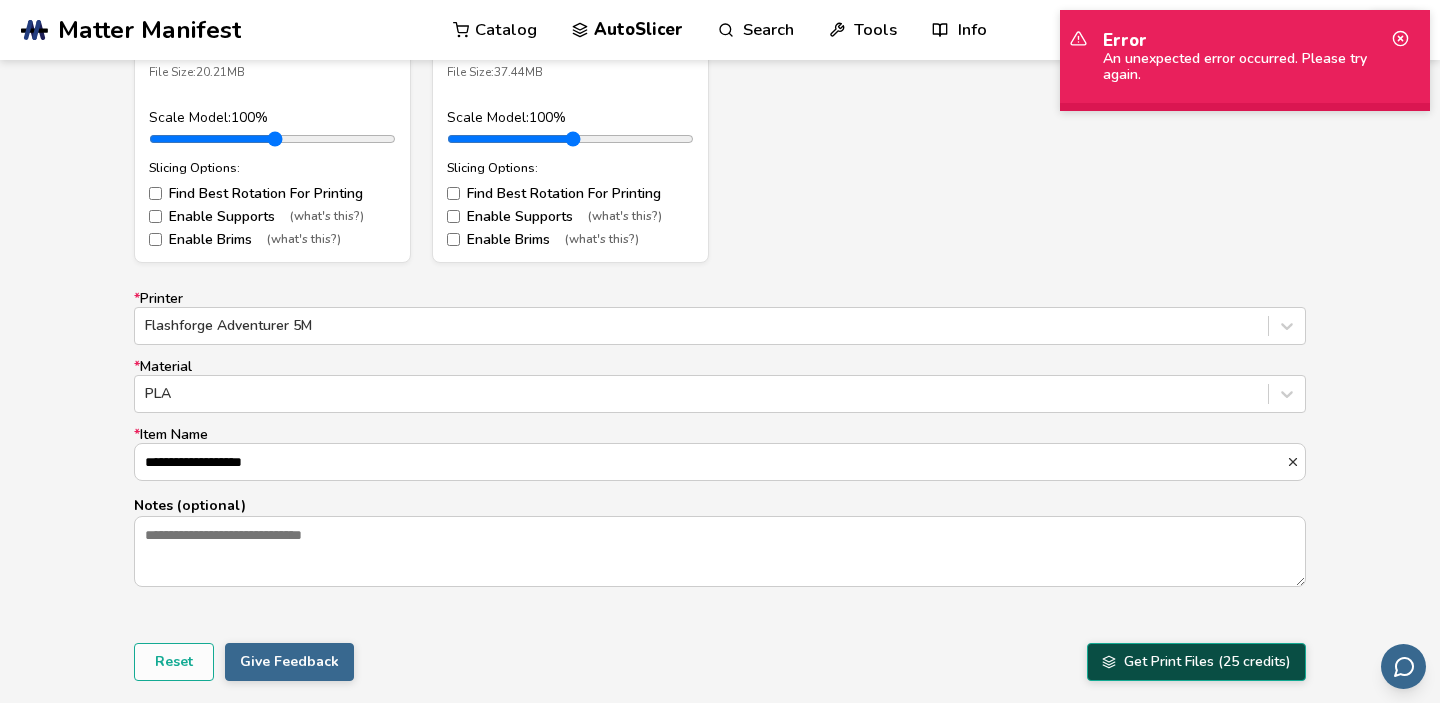 click on "Get Print Files (25 credits)" at bounding box center (1196, 662) 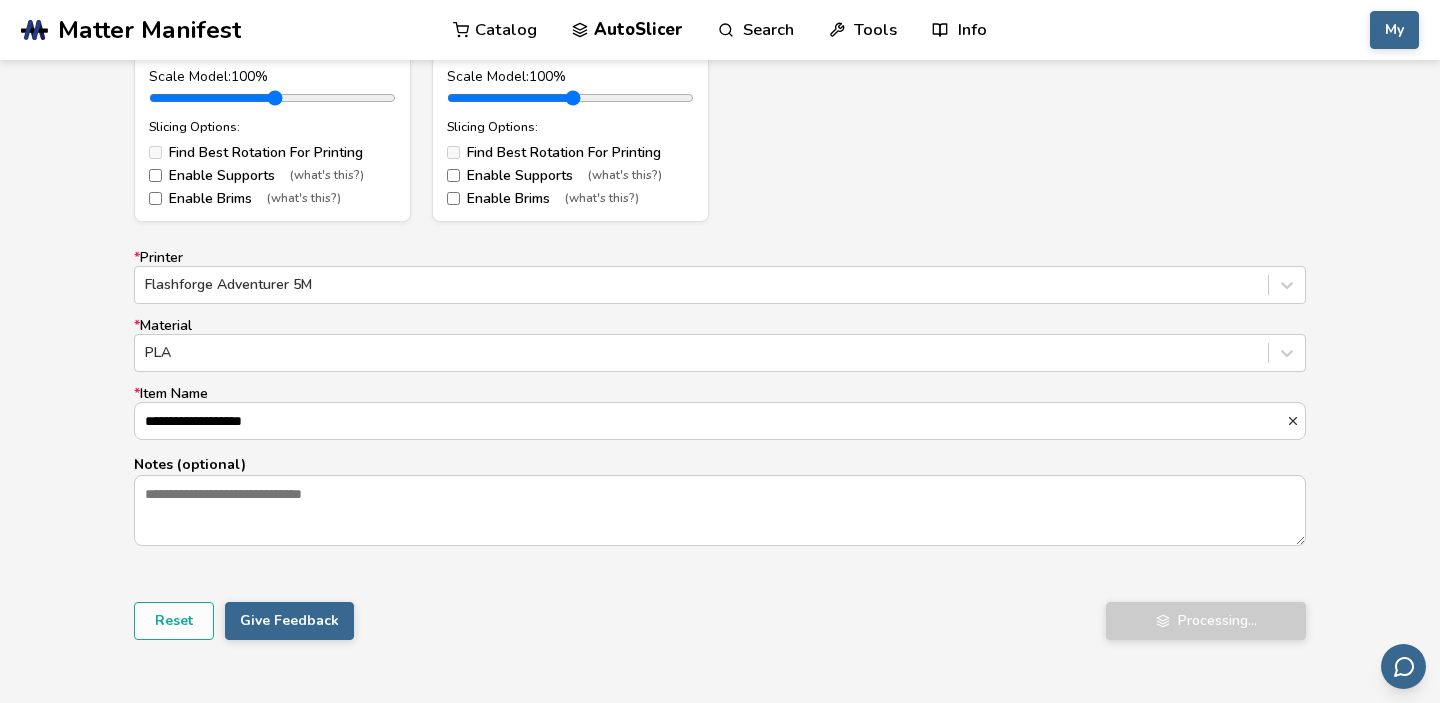 scroll, scrollTop: 1122, scrollLeft: 0, axis: vertical 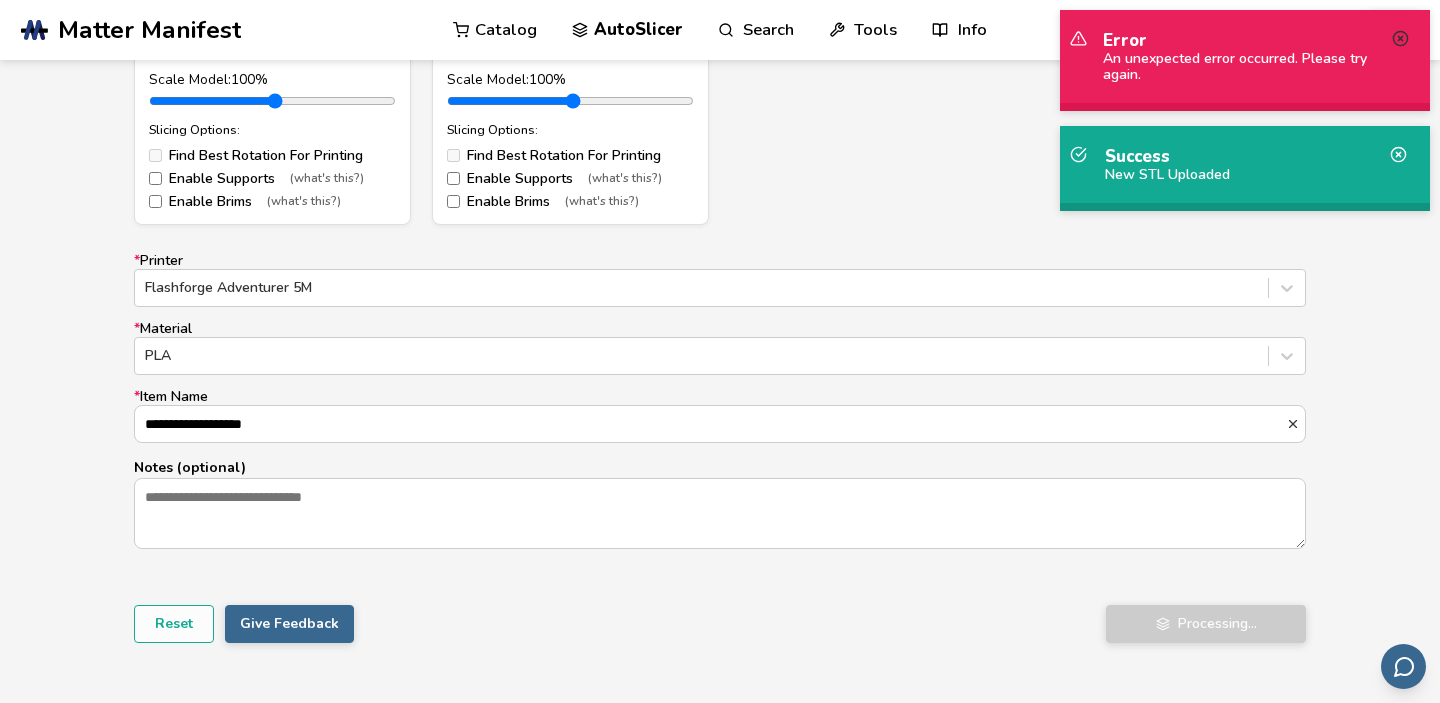 click 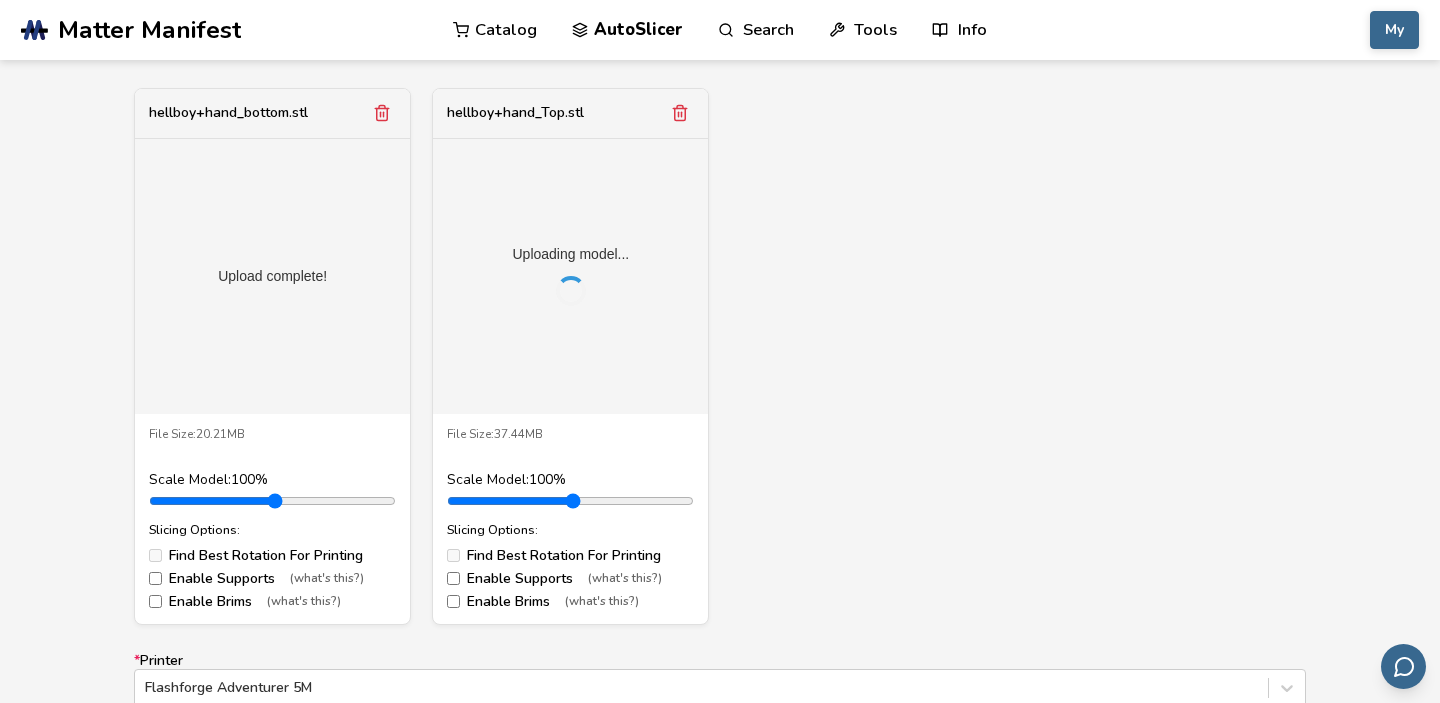 scroll, scrollTop: 710, scrollLeft: 0, axis: vertical 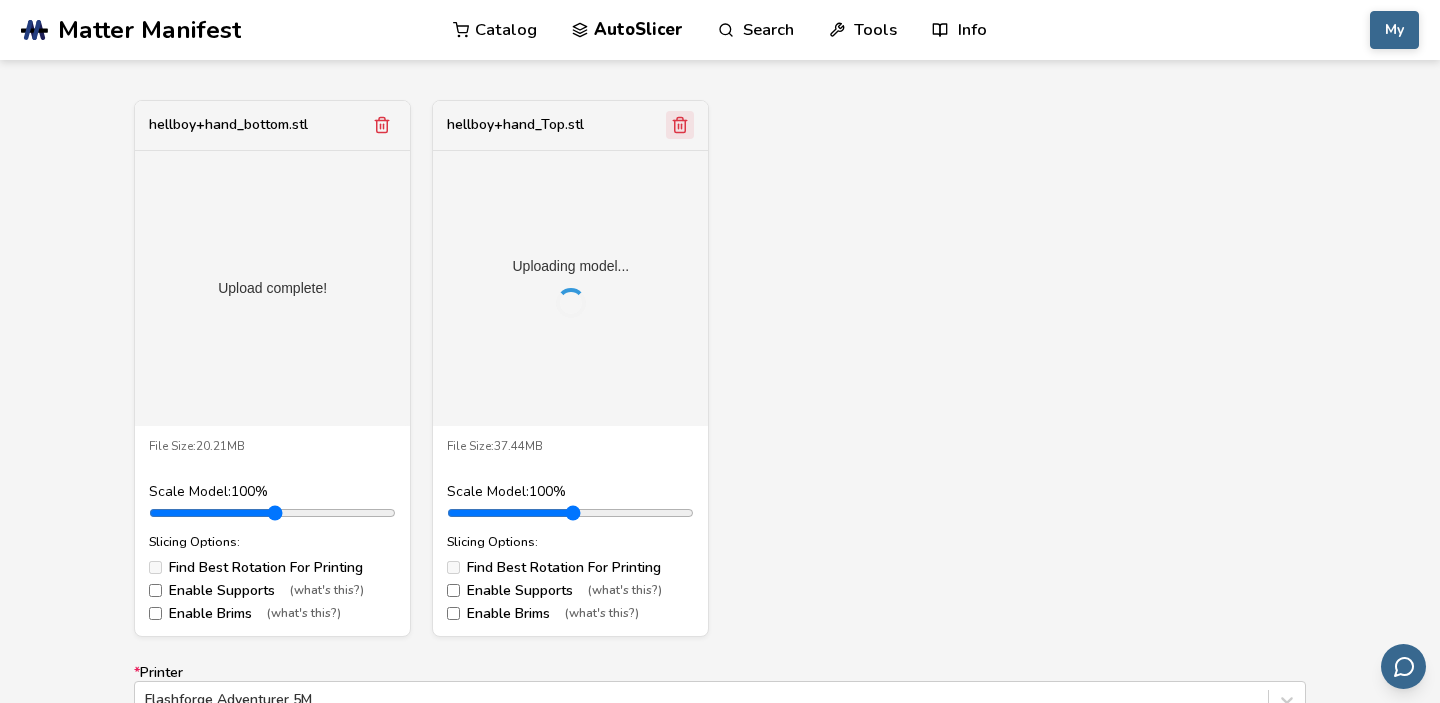 click 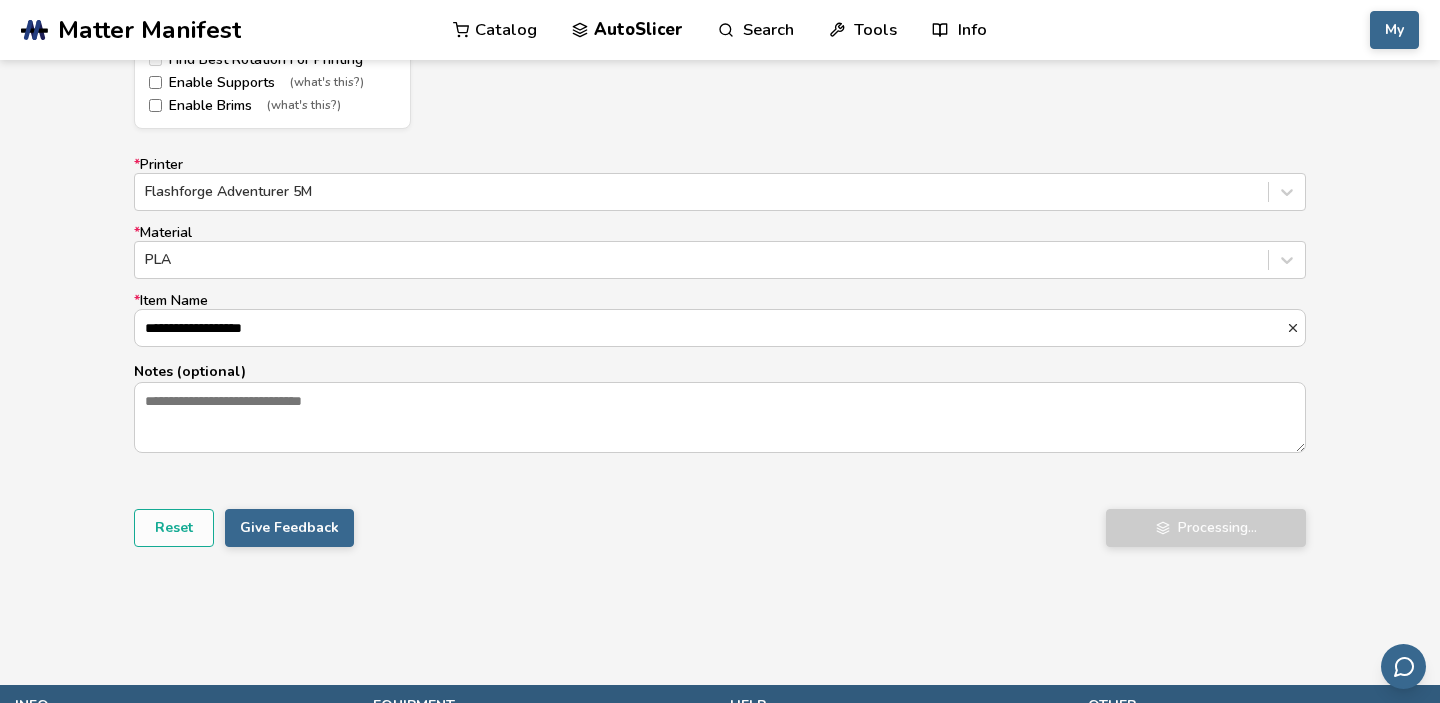scroll, scrollTop: 1230, scrollLeft: 0, axis: vertical 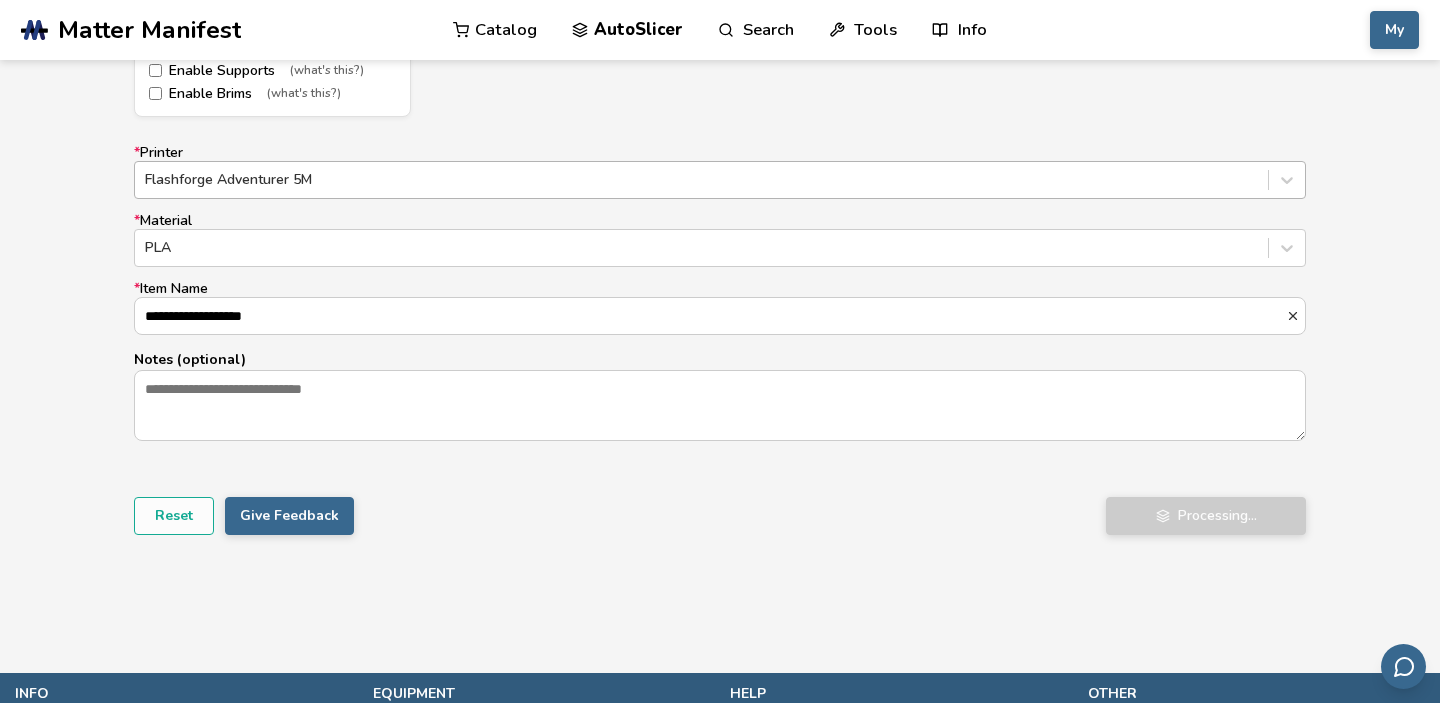 click at bounding box center [701, 180] 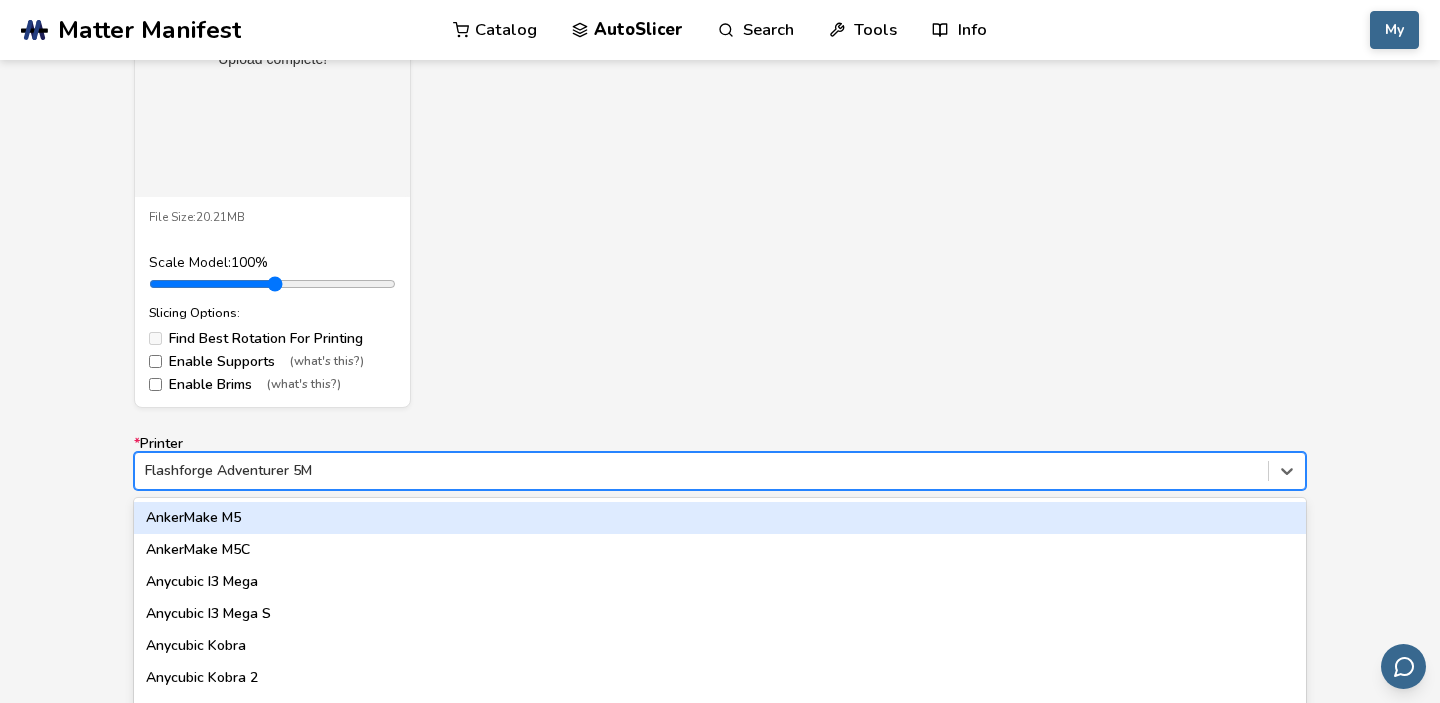 scroll, scrollTop: 762, scrollLeft: 0, axis: vertical 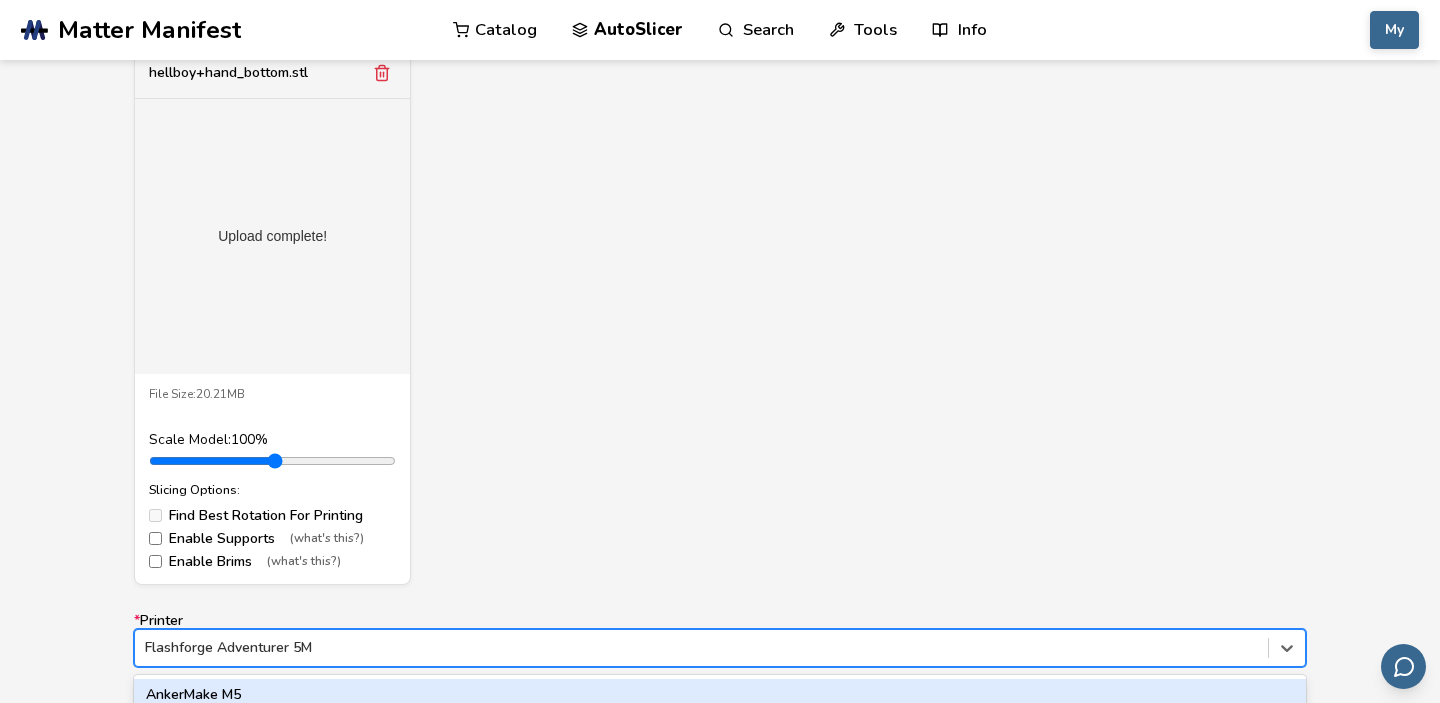 click on "hellboy+hand_bottom.stl
Upload complete!
File Size:  20.21MB Scale Model:  100 % Slicing Options: Find Best Rotation For Printing Enable Supports (what's this?) Enable Brims (what's this?)" at bounding box center [720, 316] 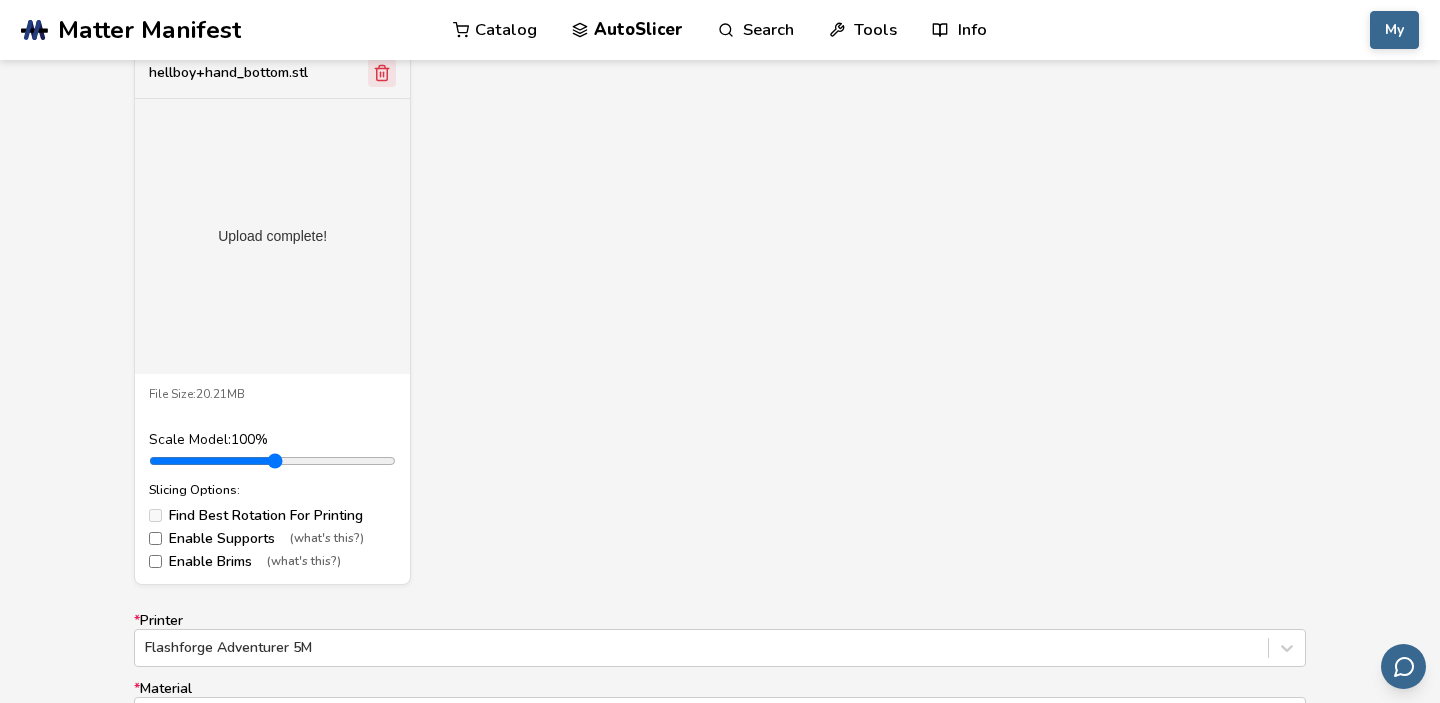 click 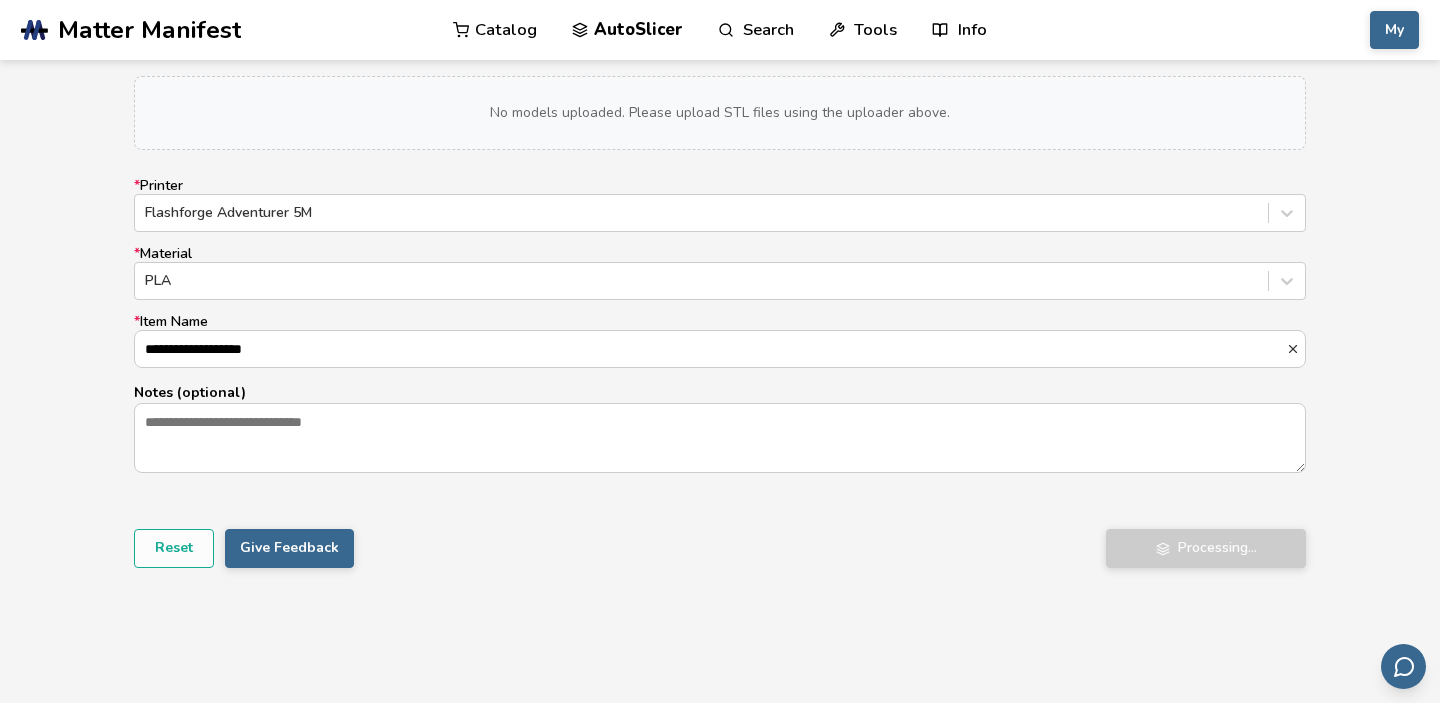 scroll, scrollTop: 738, scrollLeft: 0, axis: vertical 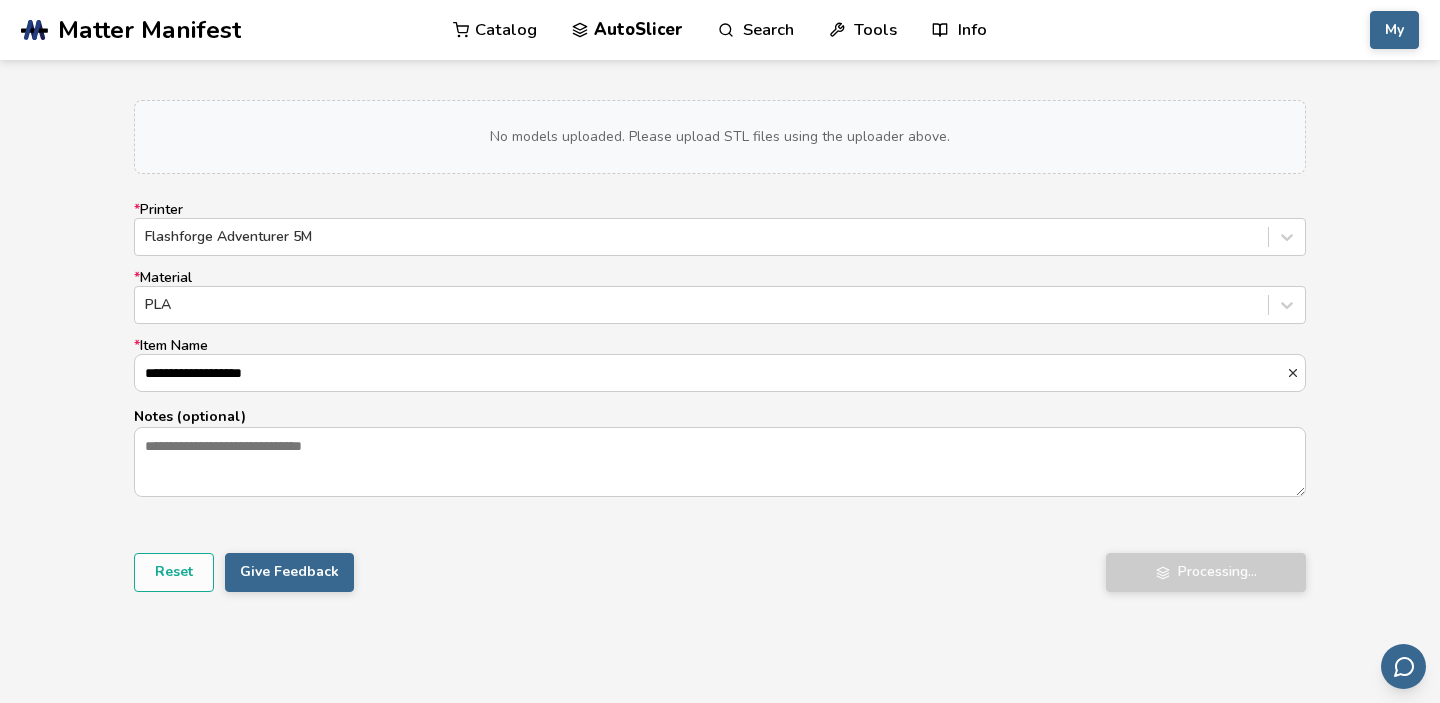 click on "AutoSlicer" at bounding box center [627, 30] 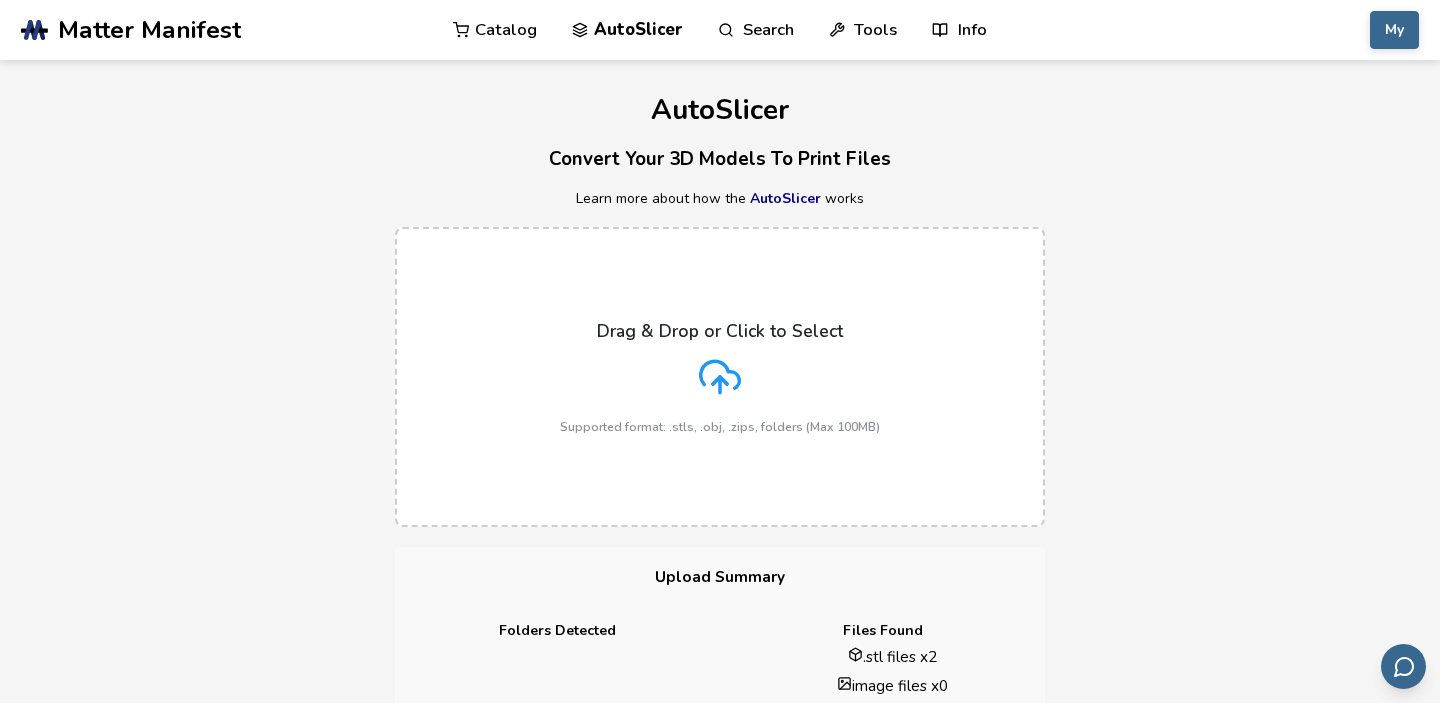 click 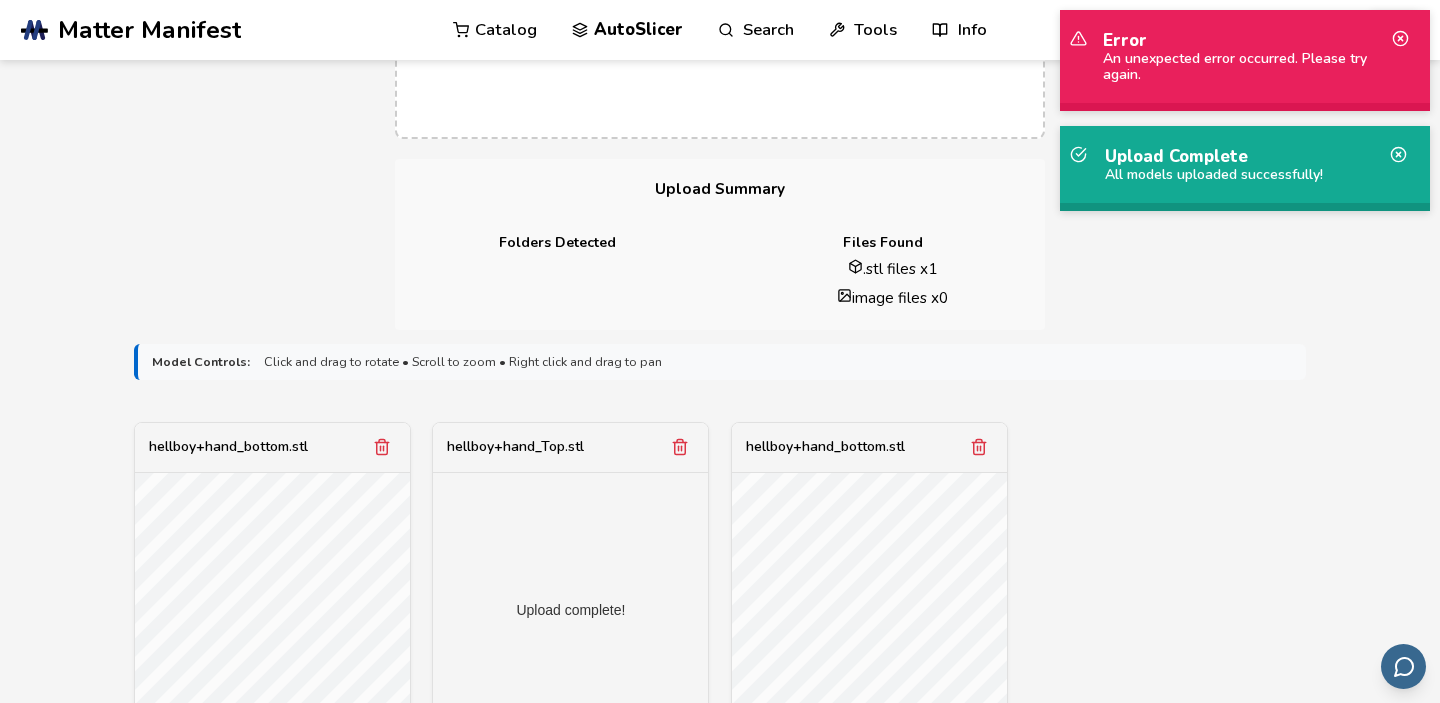 scroll, scrollTop: 714, scrollLeft: 0, axis: vertical 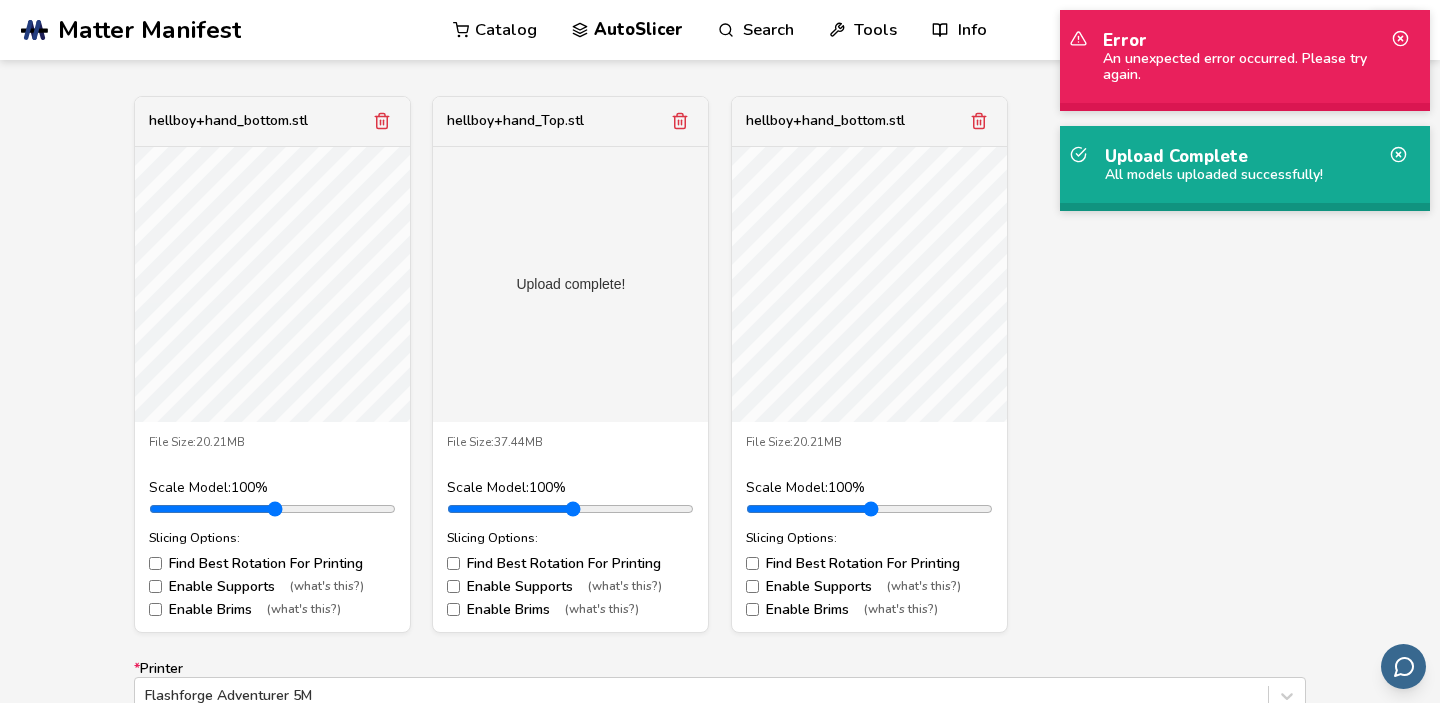 click 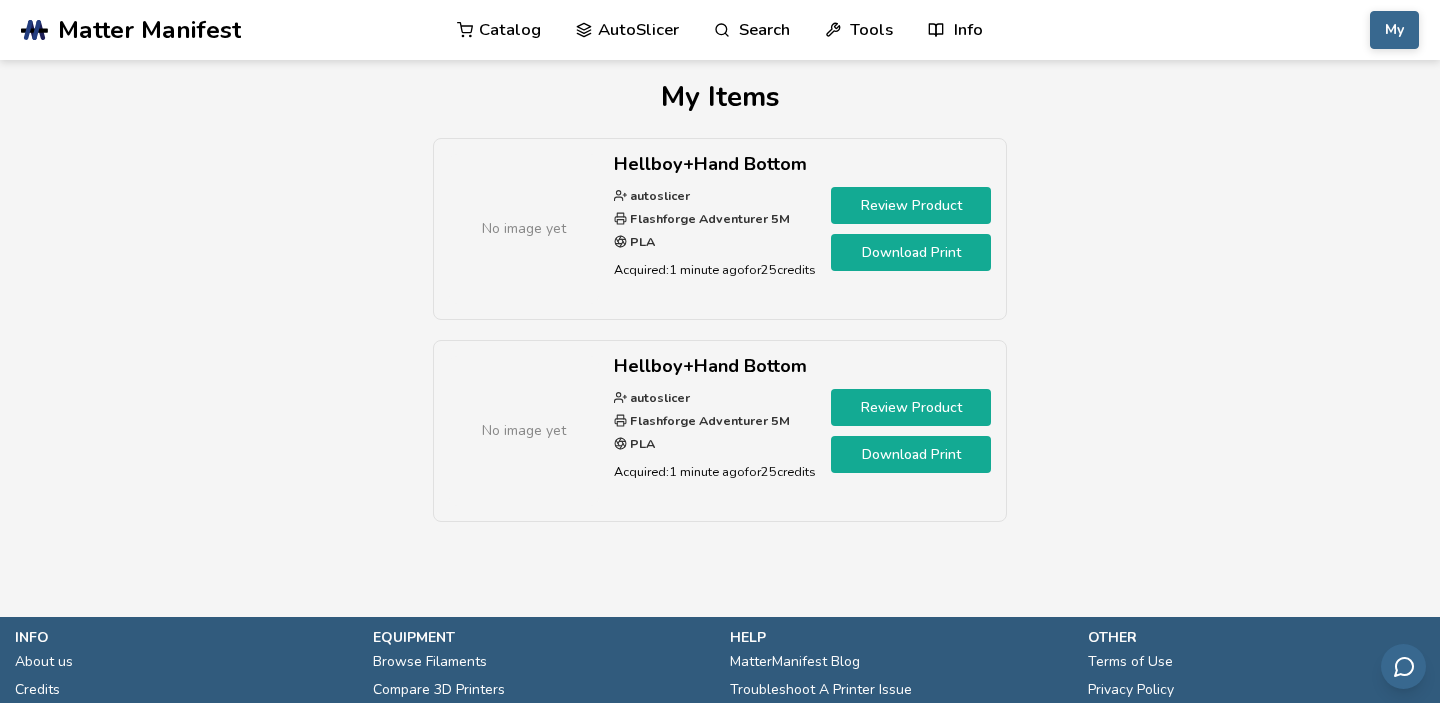 scroll, scrollTop: 0, scrollLeft: 0, axis: both 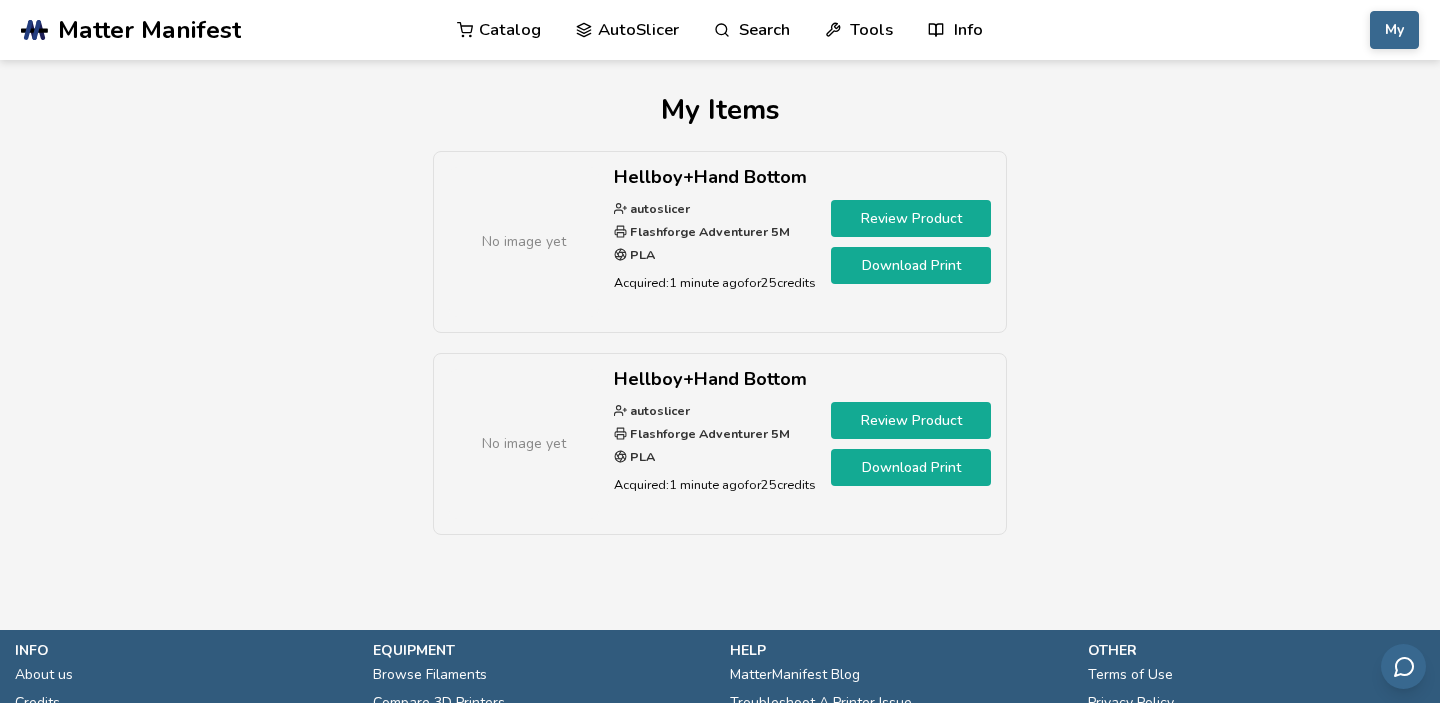 click on "AutoSlicer" at bounding box center [627, 30] 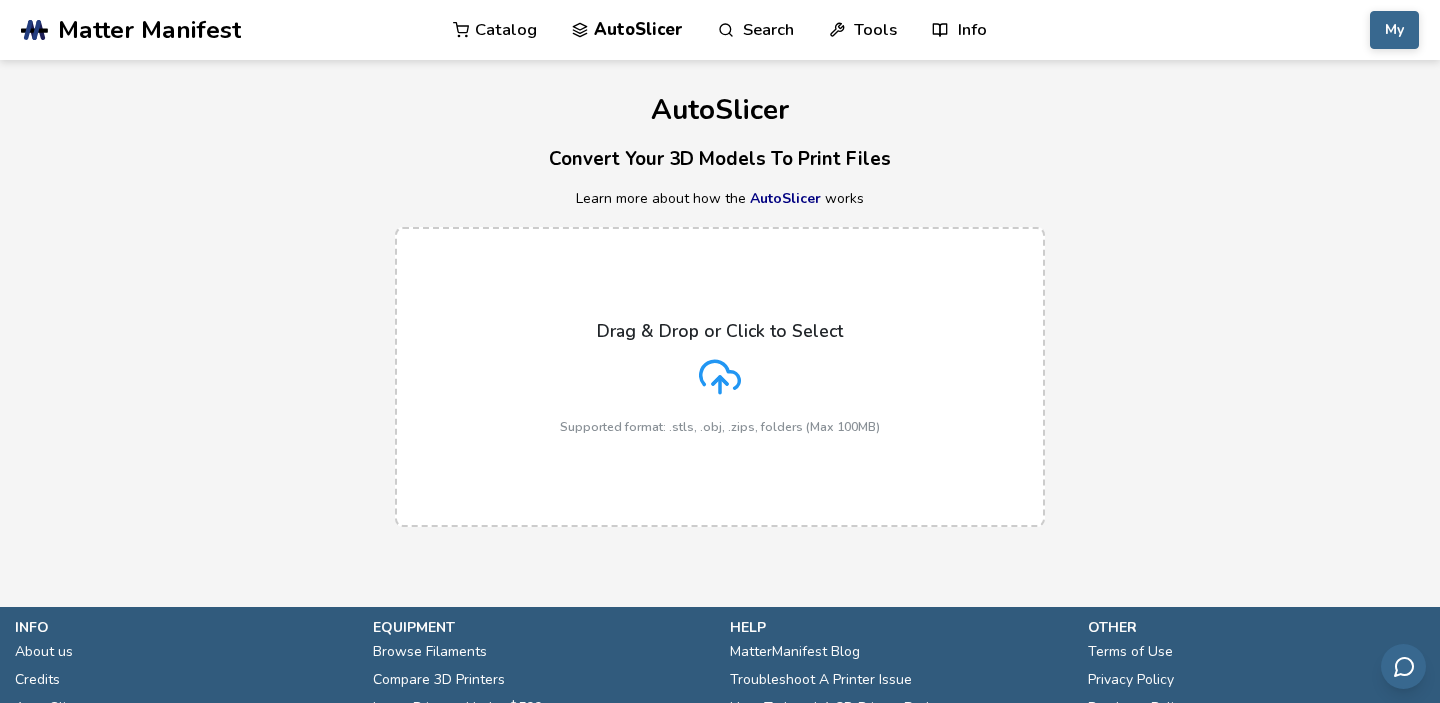 click 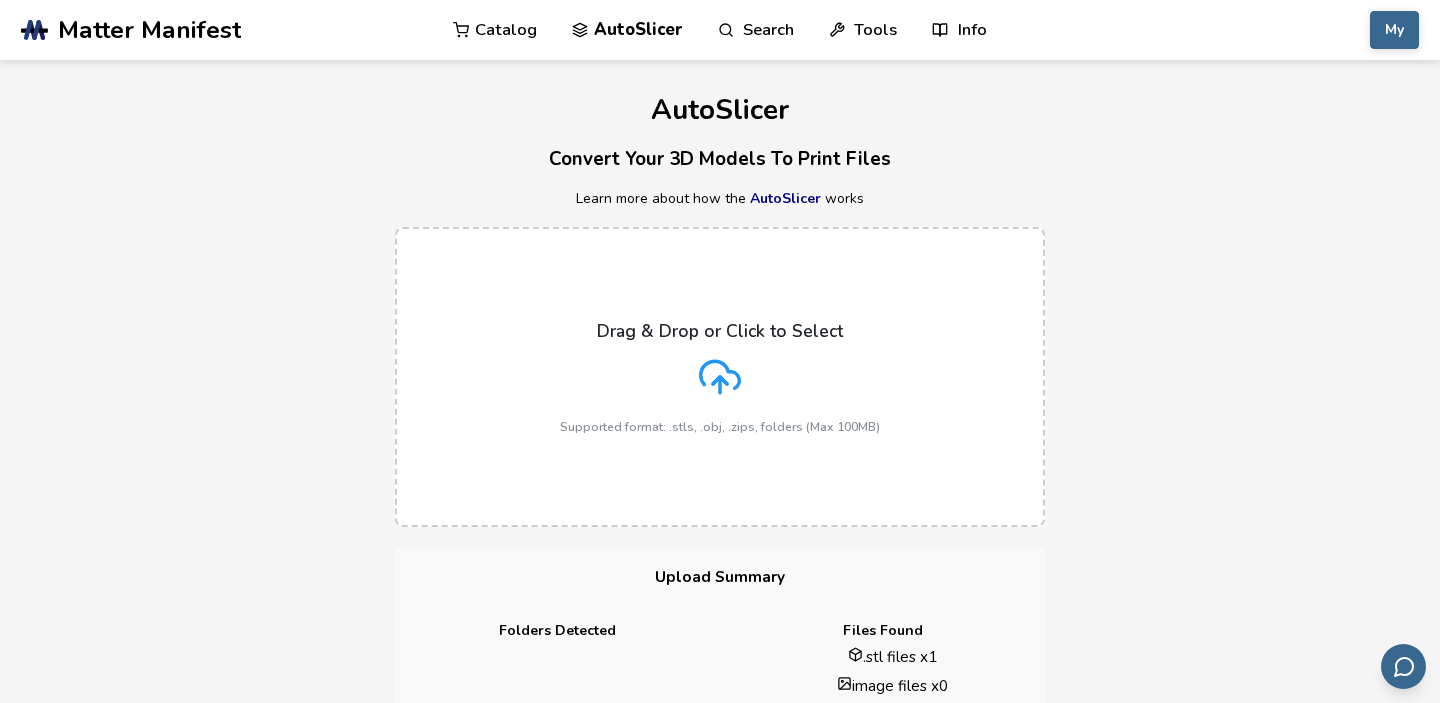 scroll, scrollTop: 860, scrollLeft: 0, axis: vertical 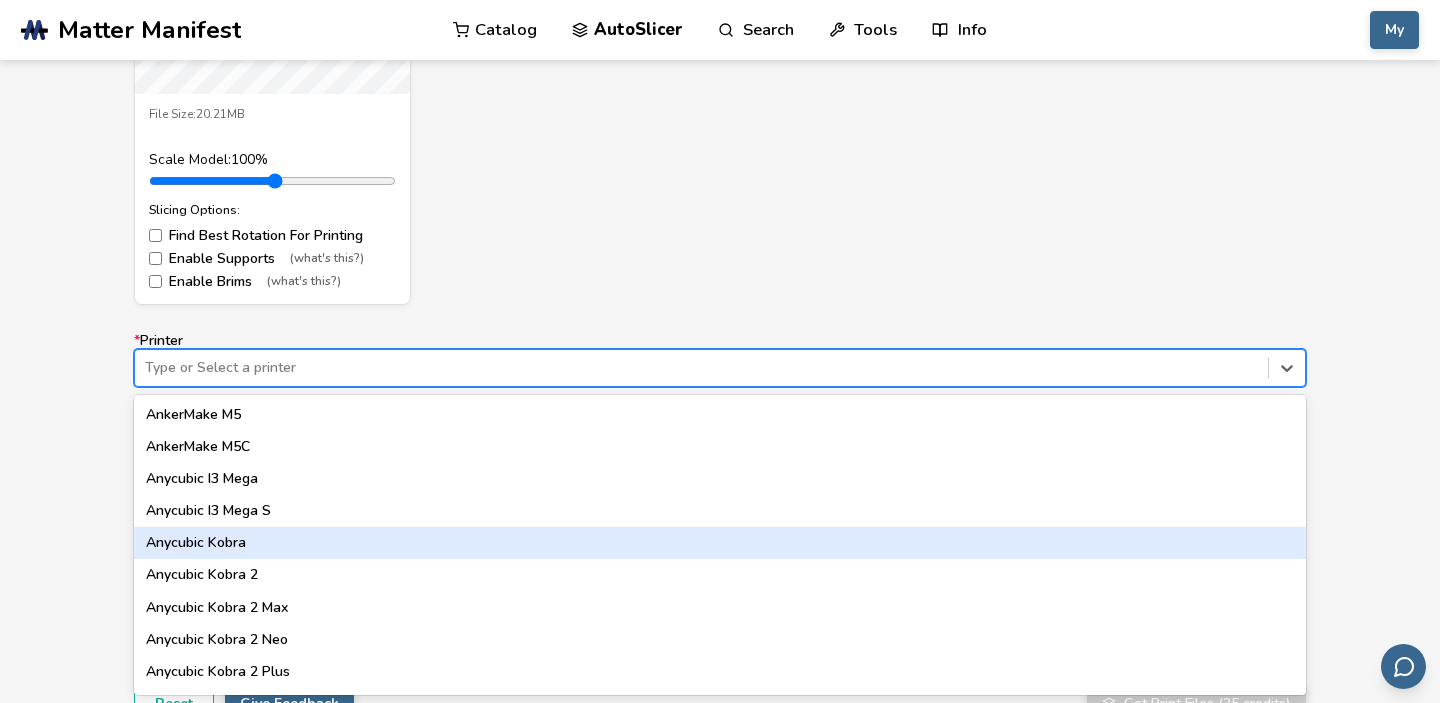click on "Anycubic Kobra, 5 of 60. 60 results available. Use Up and Down to choose options, press Enter to select the currently focused option, press Escape to exit the menu, press Tab to select the option and exit the menu. Type or Select a printer AnkerMake M5 AnkerMake M5C Anycubic I3 Mega Anycubic I3 Mega S Anycubic Kobra Anycubic Kobra 2 Anycubic Kobra 2 Max Anycubic Kobra 2 Neo Anycubic Kobra 2 Plus Anycubic Kobra 2 Pro Anycubic Kobra 3 Anycubic Kobra Max Anycubic Kobra Plus Anycubic Mega Zero Bambu Lab A1 Mini Creality K1 Creality K1 Max Creality K1 SE Creality K1C Elegoo Neptune 1 Elegoo Neptune 2 Elegoo Neptune 2S Elegoo Neptune 3 Elegoo Neptune 3 Max Elegoo Neptune 3 Plus Elegoo Neptune 3 Pro Elegoo Neptune 4 Elegoo Neptune 4 Max Elegoo Neptune 4 Plus Elegoo Neptune 4 Pro Elegoo Neptune X Ender 3 Ender 3 Max Ender 3 Max Neo Ender 3 Neo Ender 3 Pro Ender 3 S1 Ender 3 S1 Plus Ender 3 S1 Pro Ender 3 V2 Ender 3 V2 Neo Ender 3 V3 Ender 3 V3 KE Ender 3 V3 Plus Ender 3 V3 SE Ender 5 Ender 5 Plus Ender 5 Pro" at bounding box center (720, 368) 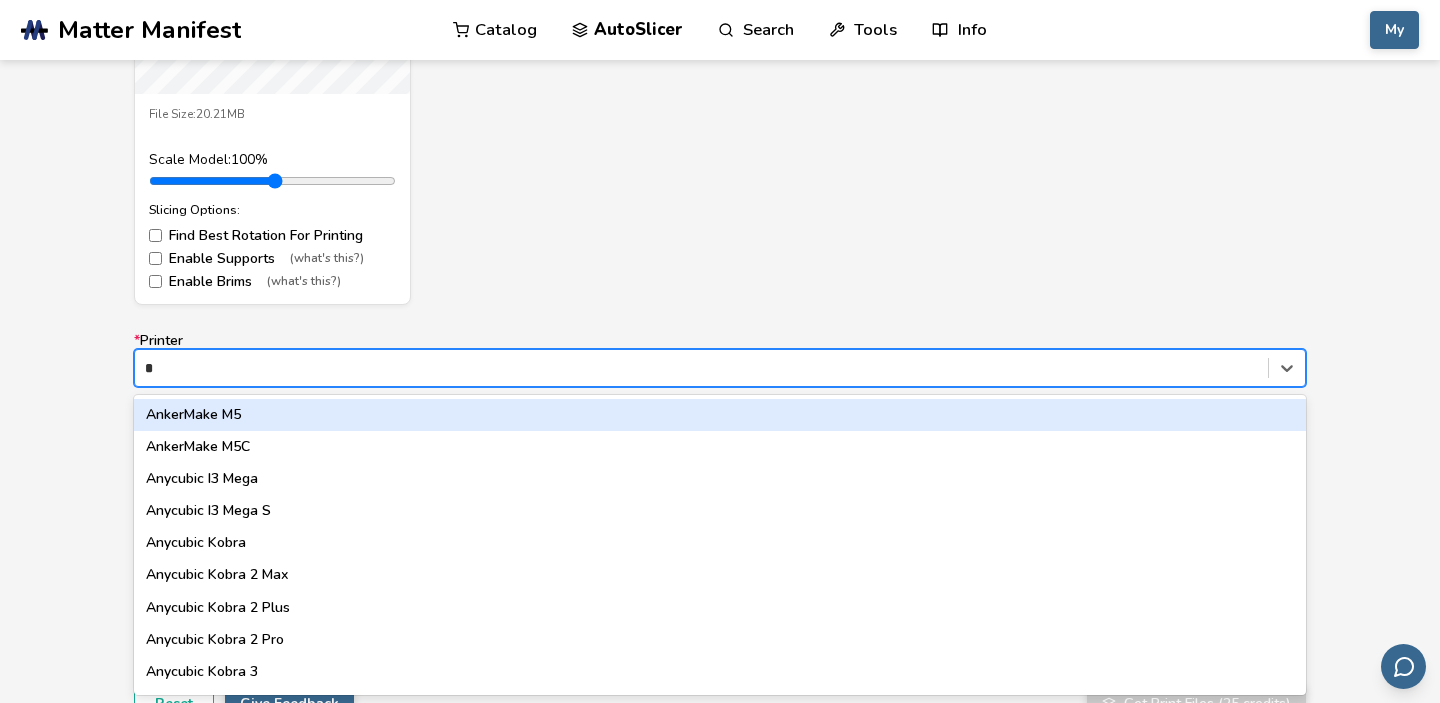 type on "**" 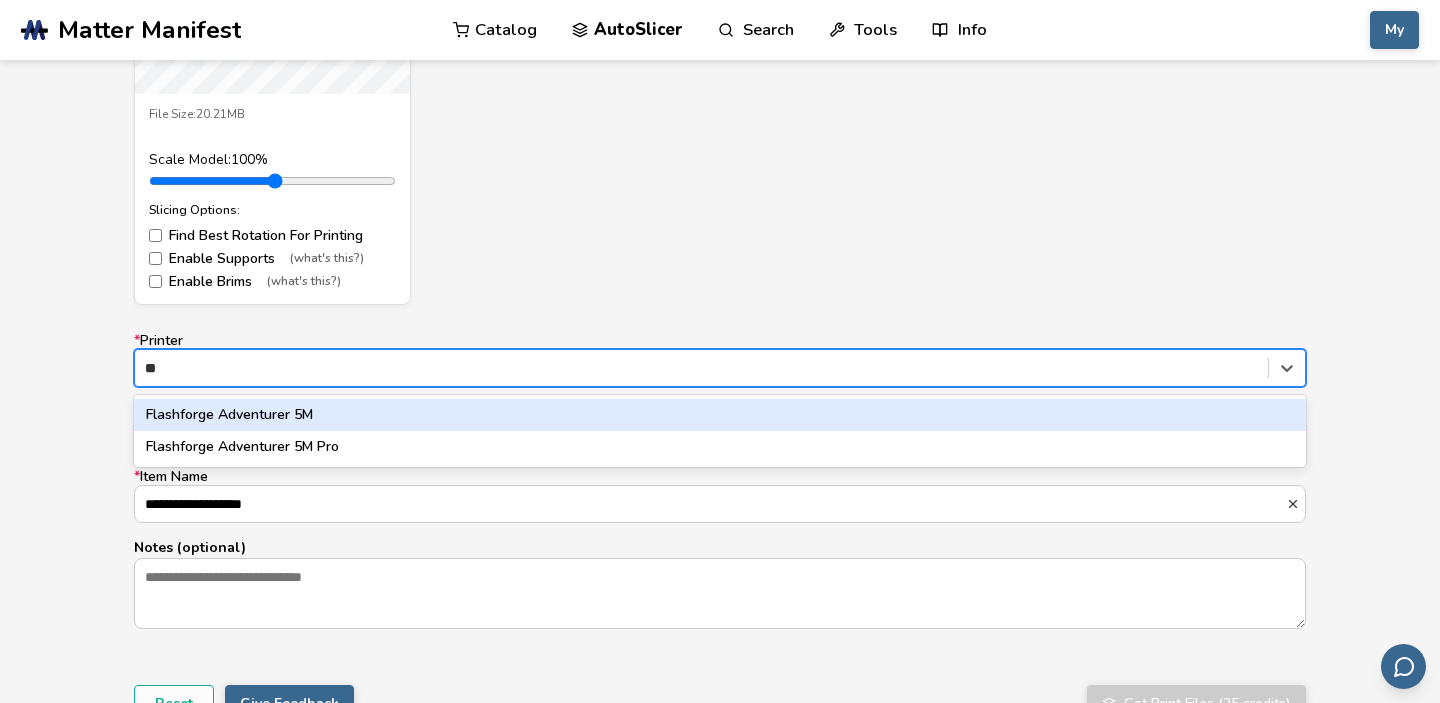 click on "Flashforge Adventurer 5M" at bounding box center [720, 415] 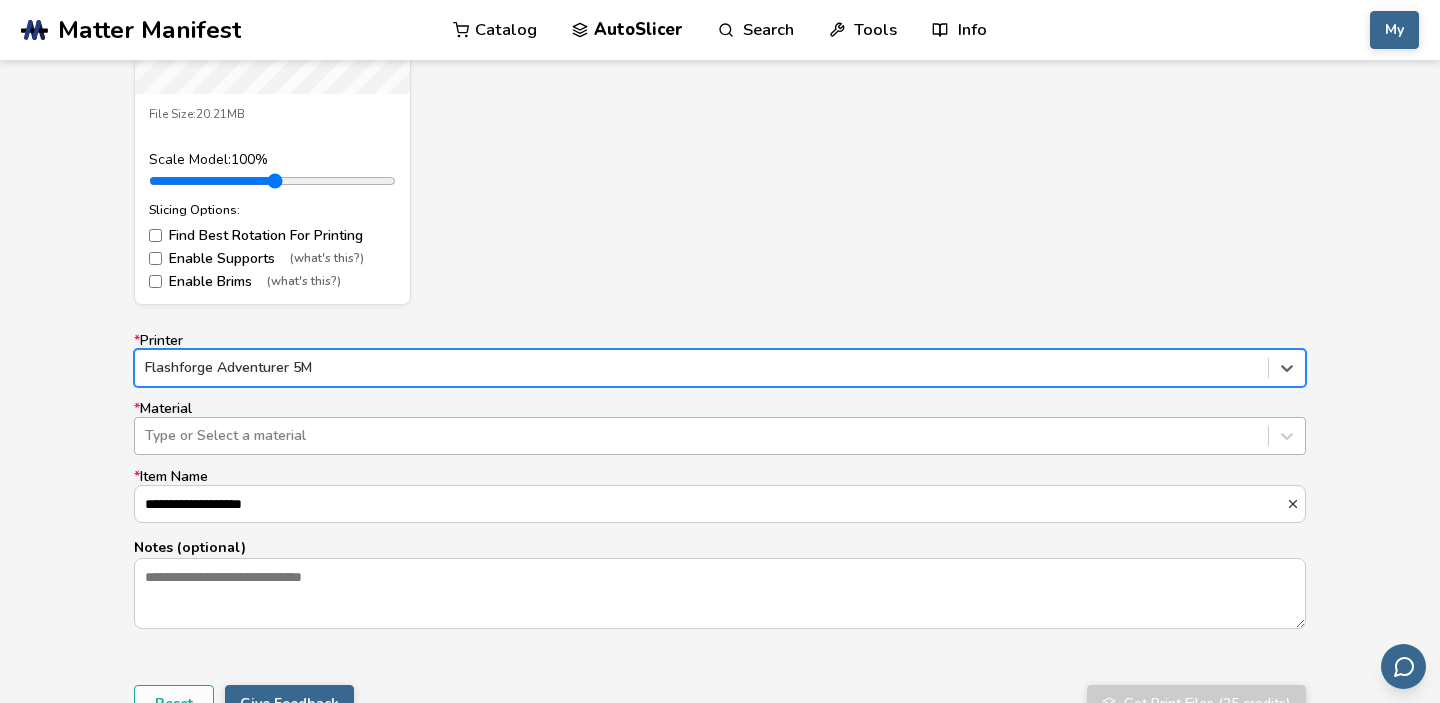click at bounding box center (701, 436) 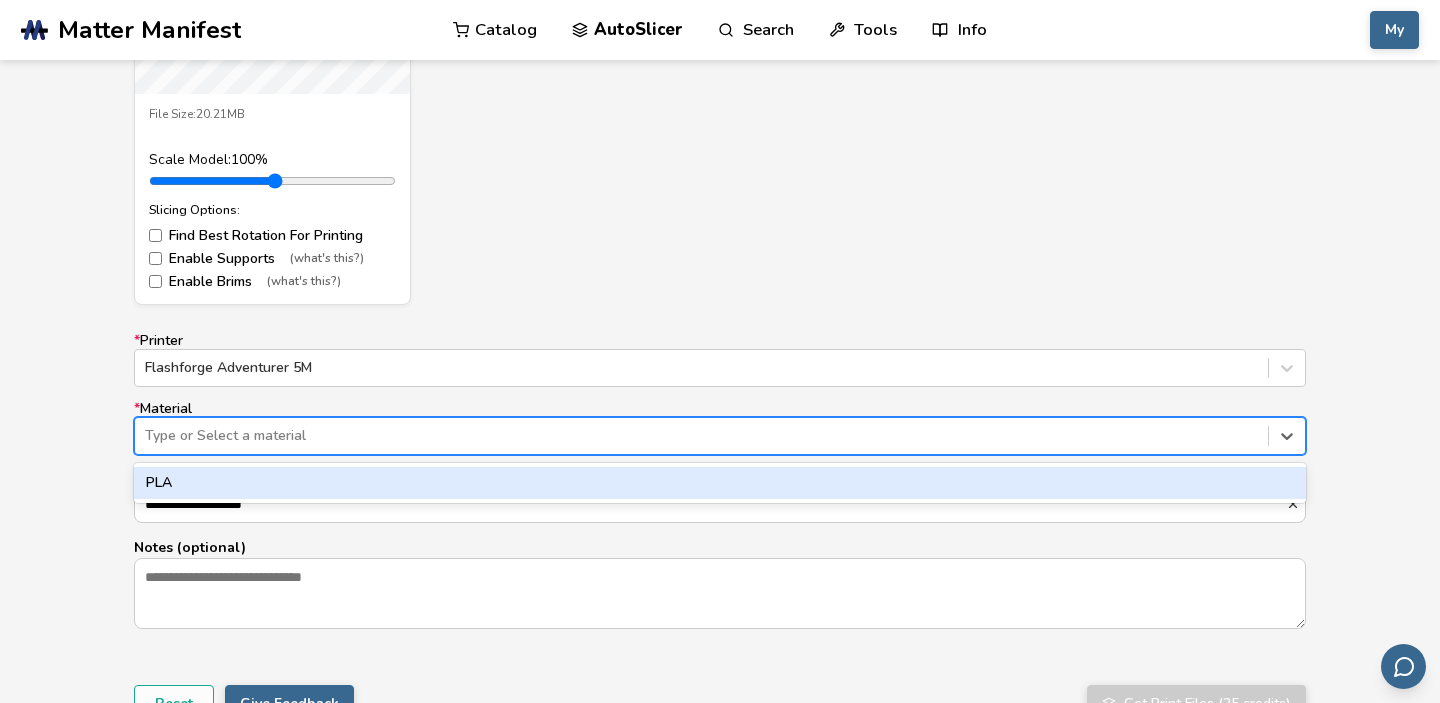 click on "PLA" at bounding box center (720, 483) 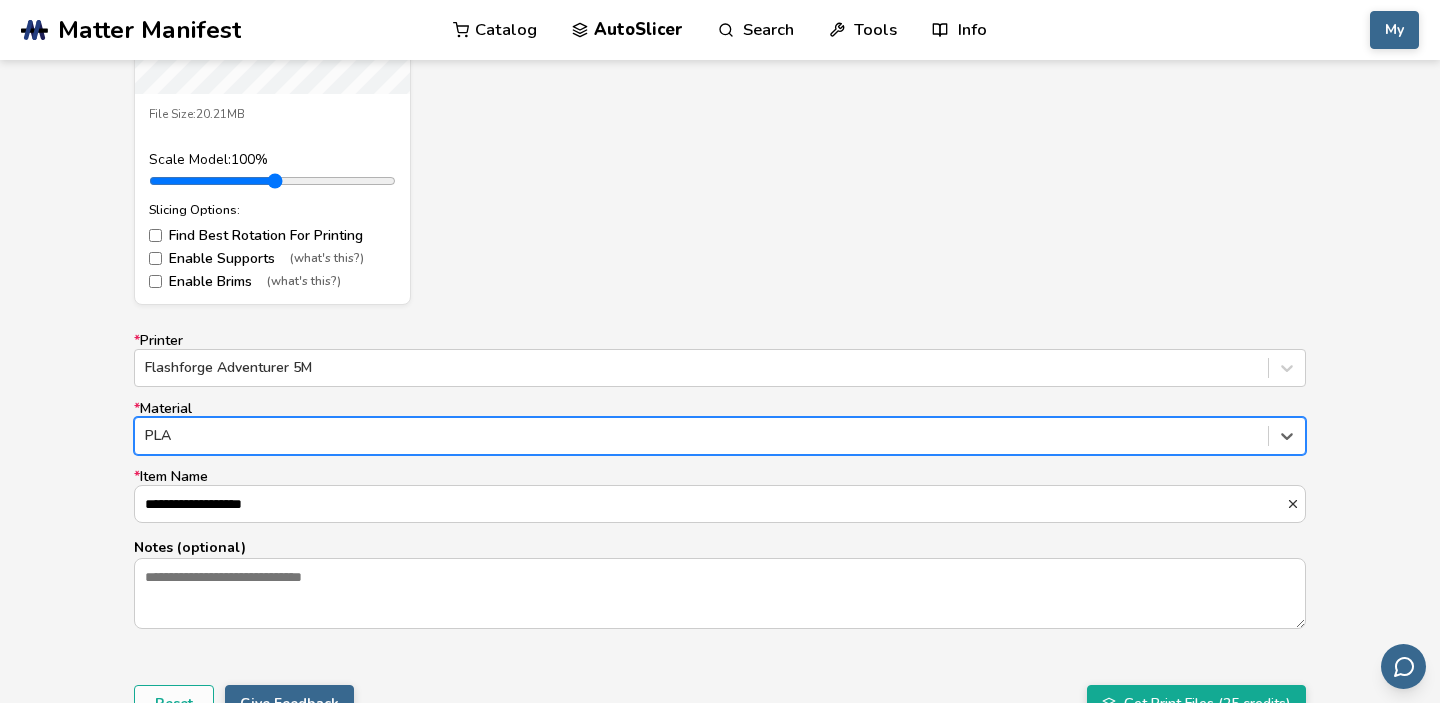 click on "hellboy+hand_bottom.stl File Size:  20.21MB Scale Model:  100 % Slicing Options: Find Best Rotation For Printing Enable Supports (what's this?) Enable Brims (what's this?)" at bounding box center (720, 36) 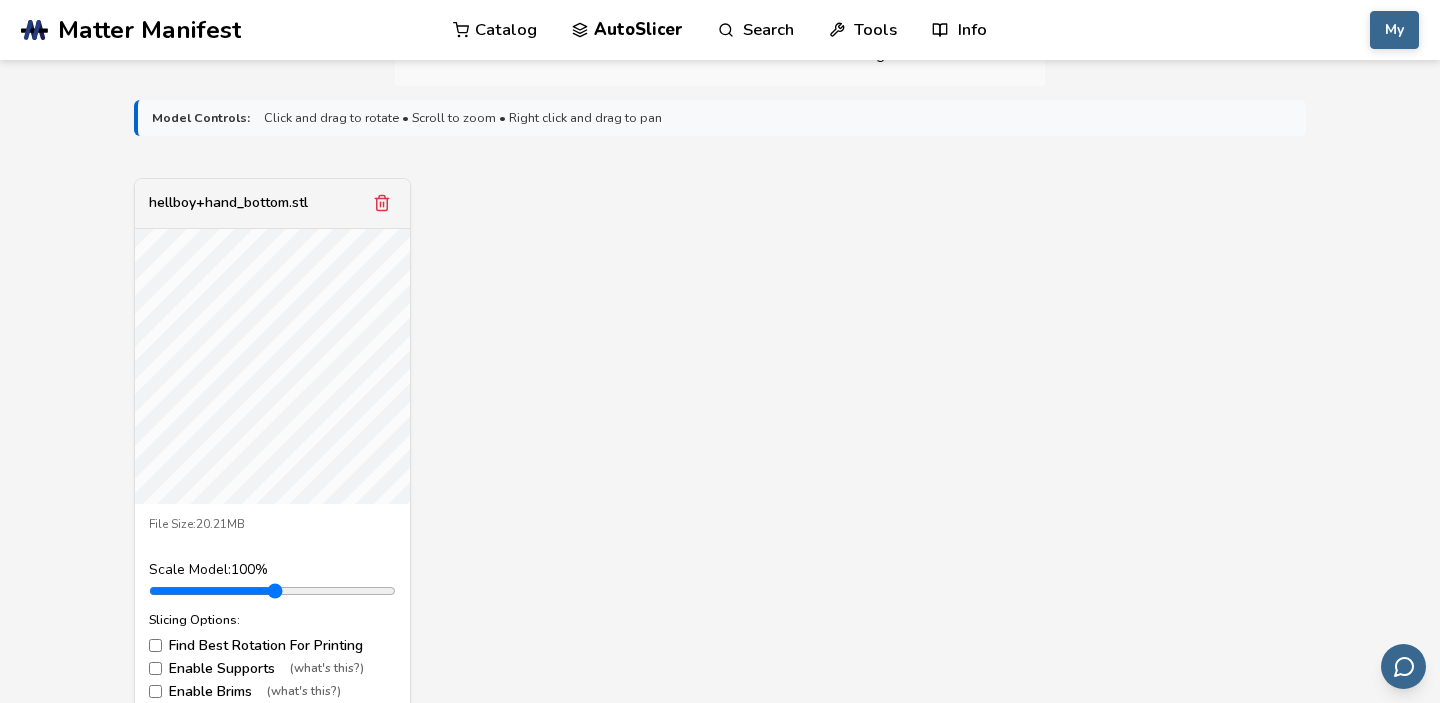 scroll, scrollTop: 649, scrollLeft: 0, axis: vertical 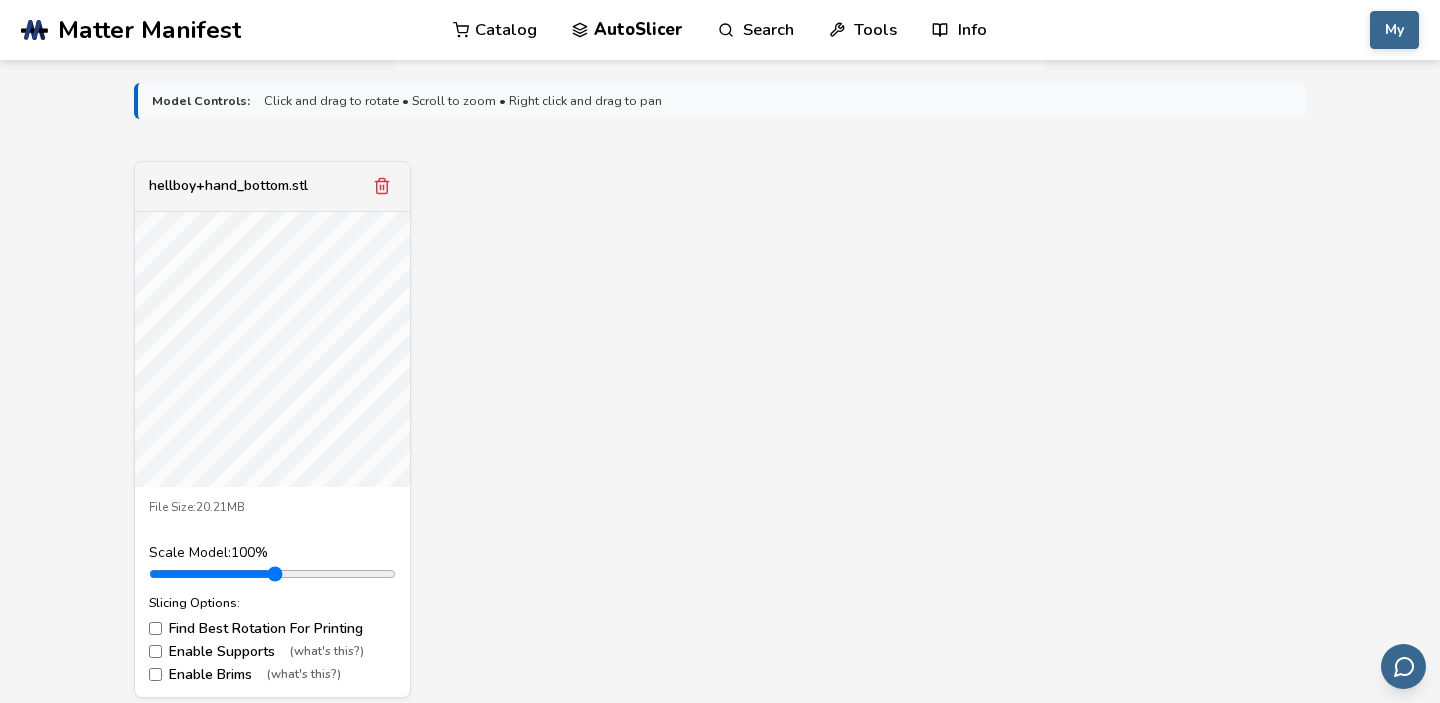 click on "hellboy+hand_bottom.stl File Size:  20.21MB Scale Model:  100 % Slicing Options: Find Best Rotation For Printing Enable Supports (what's this?) Enable Brims (what's this?)" at bounding box center [720, 429] 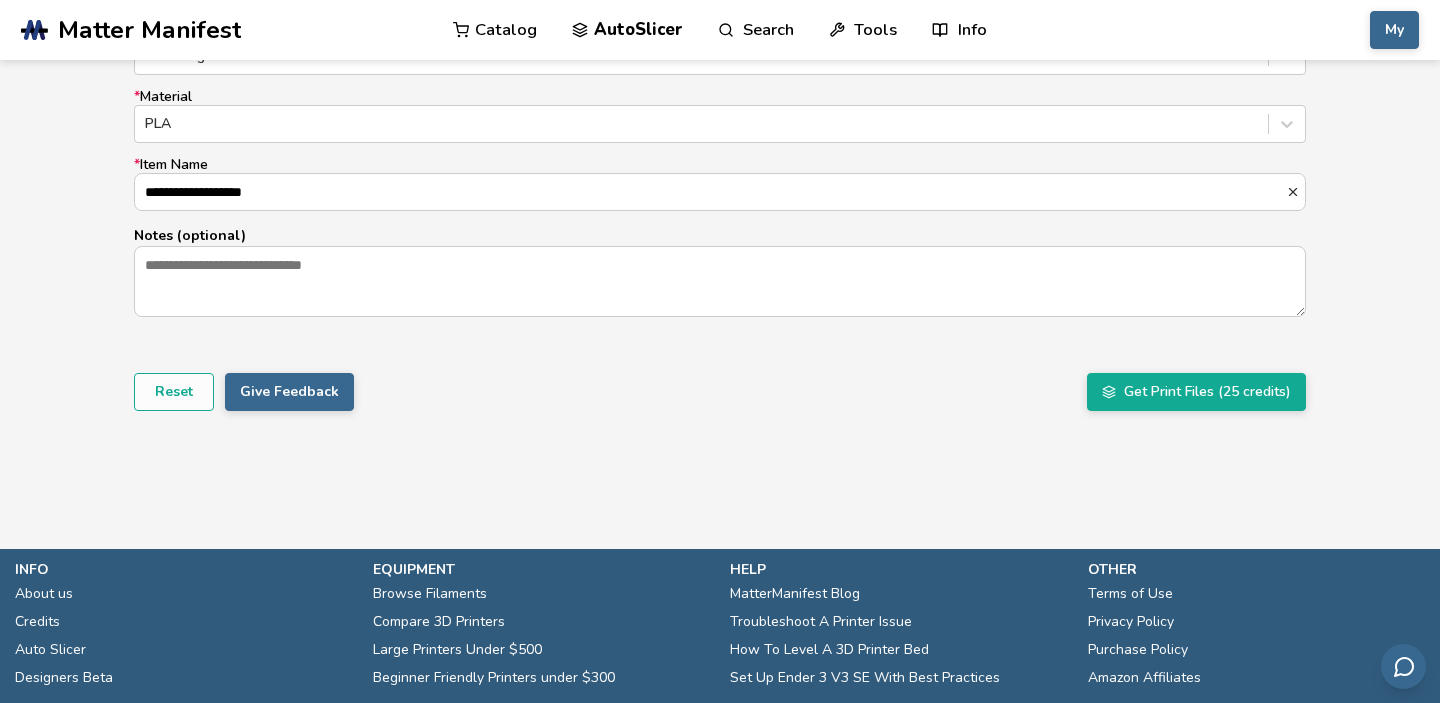 scroll, scrollTop: 1351, scrollLeft: 0, axis: vertical 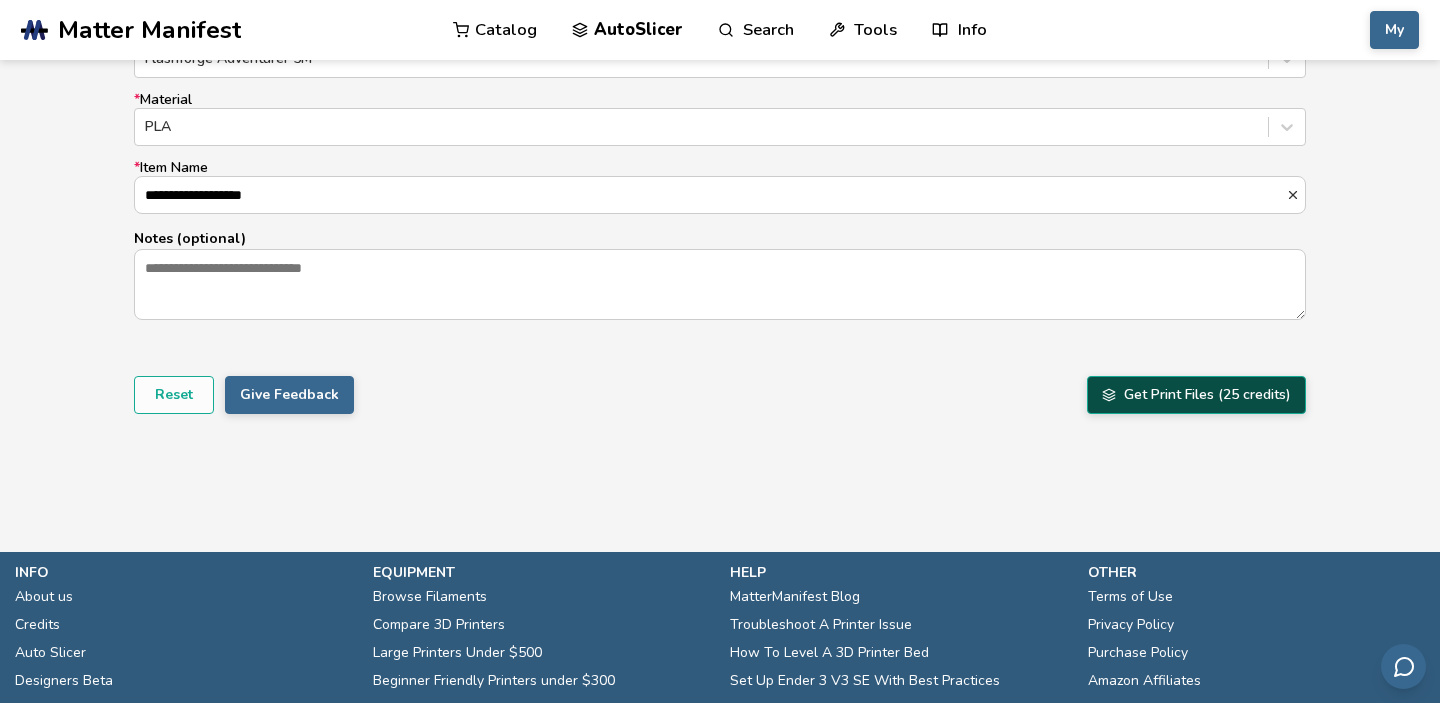 click on "Get Print Files (25 credits)" at bounding box center [1196, 395] 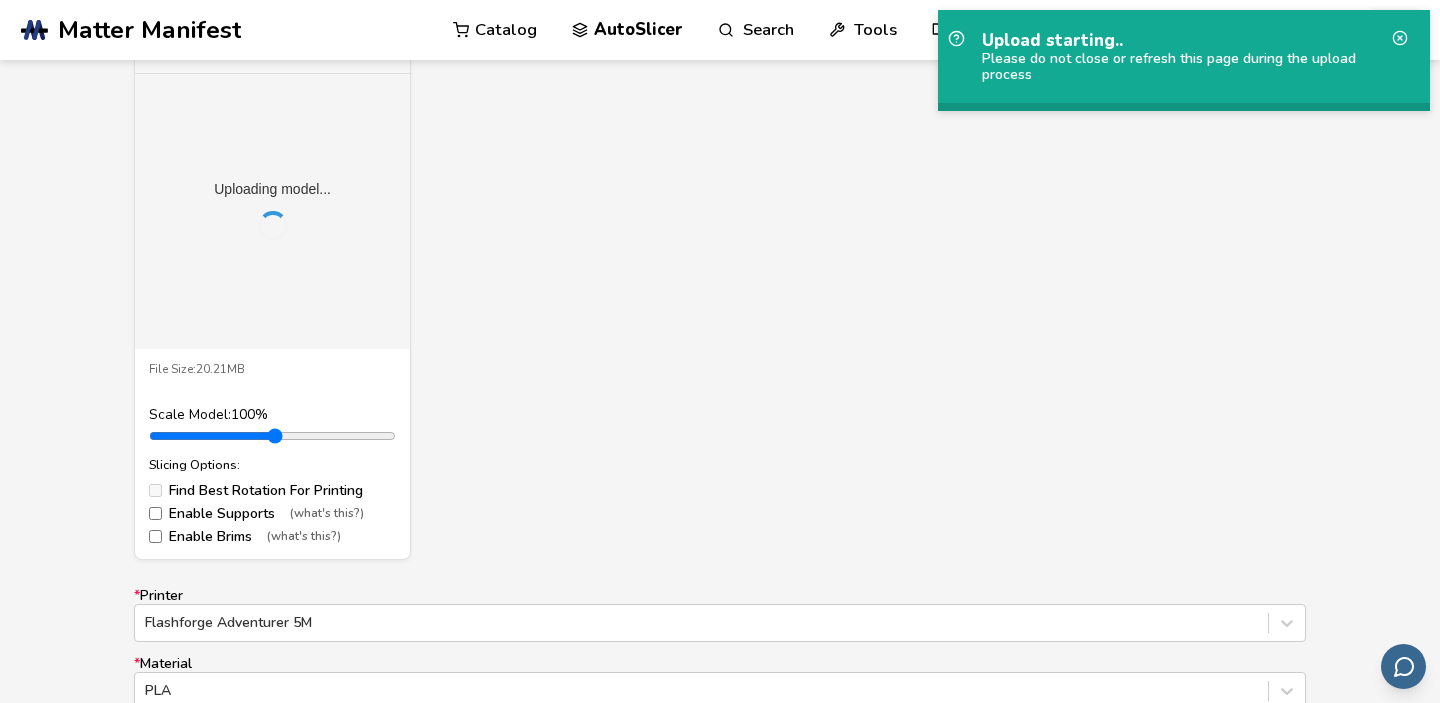 scroll, scrollTop: 784, scrollLeft: 0, axis: vertical 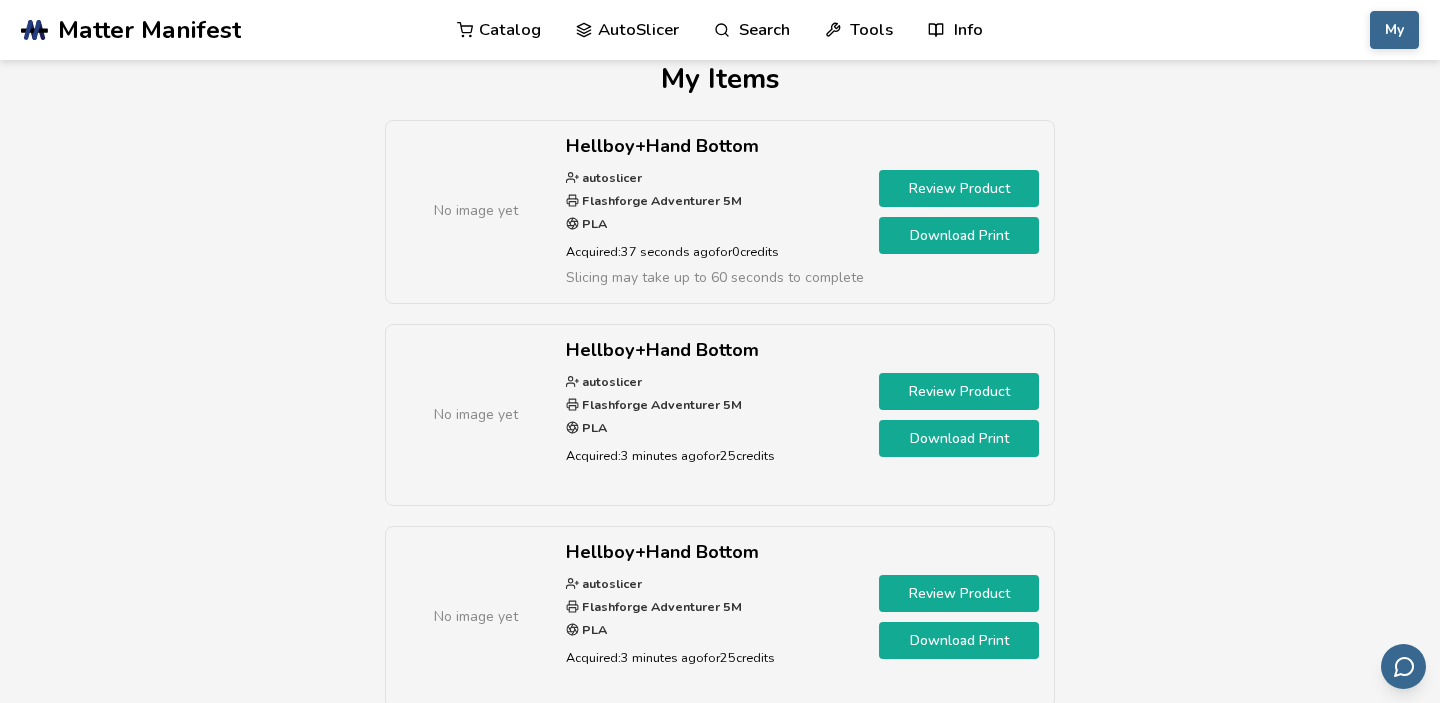 click on "Download Print" at bounding box center [959, 235] 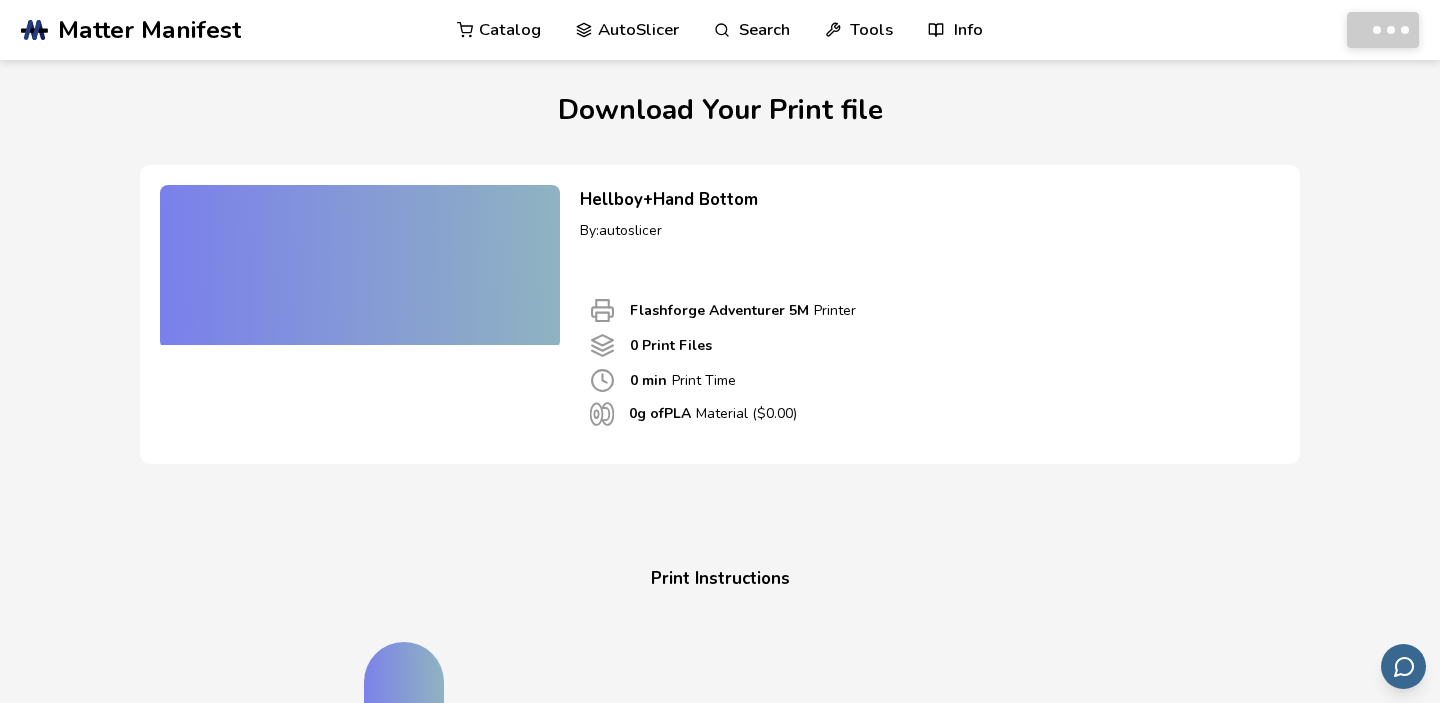 scroll, scrollTop: 0, scrollLeft: 0, axis: both 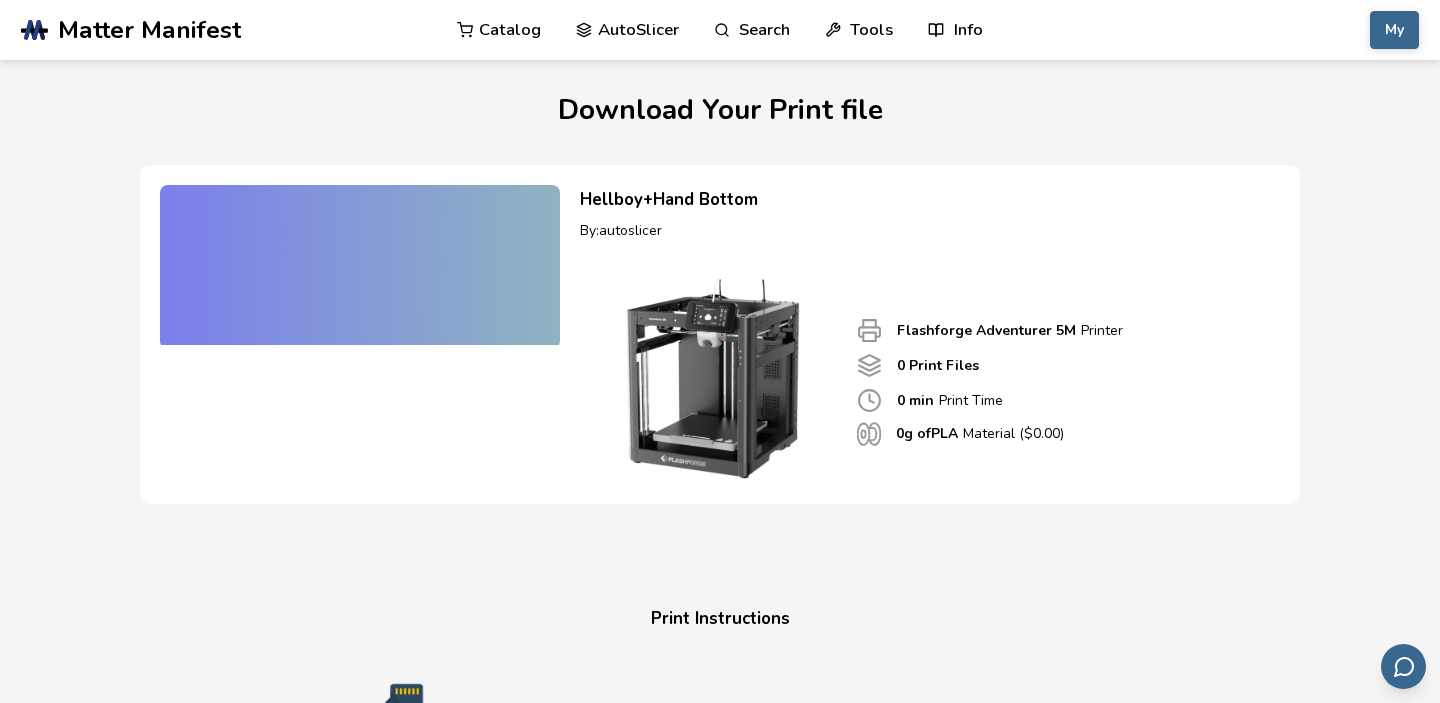 click on "Download Your Print file Hellboy+Hand Bottom By:  autoslicer Flashforge Adventurer 5M  Printer 0   Print Files   0 min  Print Time 0 g of  PLA   Material ($ 0.00 ) Print Instructions Transfer this .gcode to your printer's SD card Insert SD card and start your print More In Depth Instructions On Setting Up Your Printer" at bounding box center [720, 701] 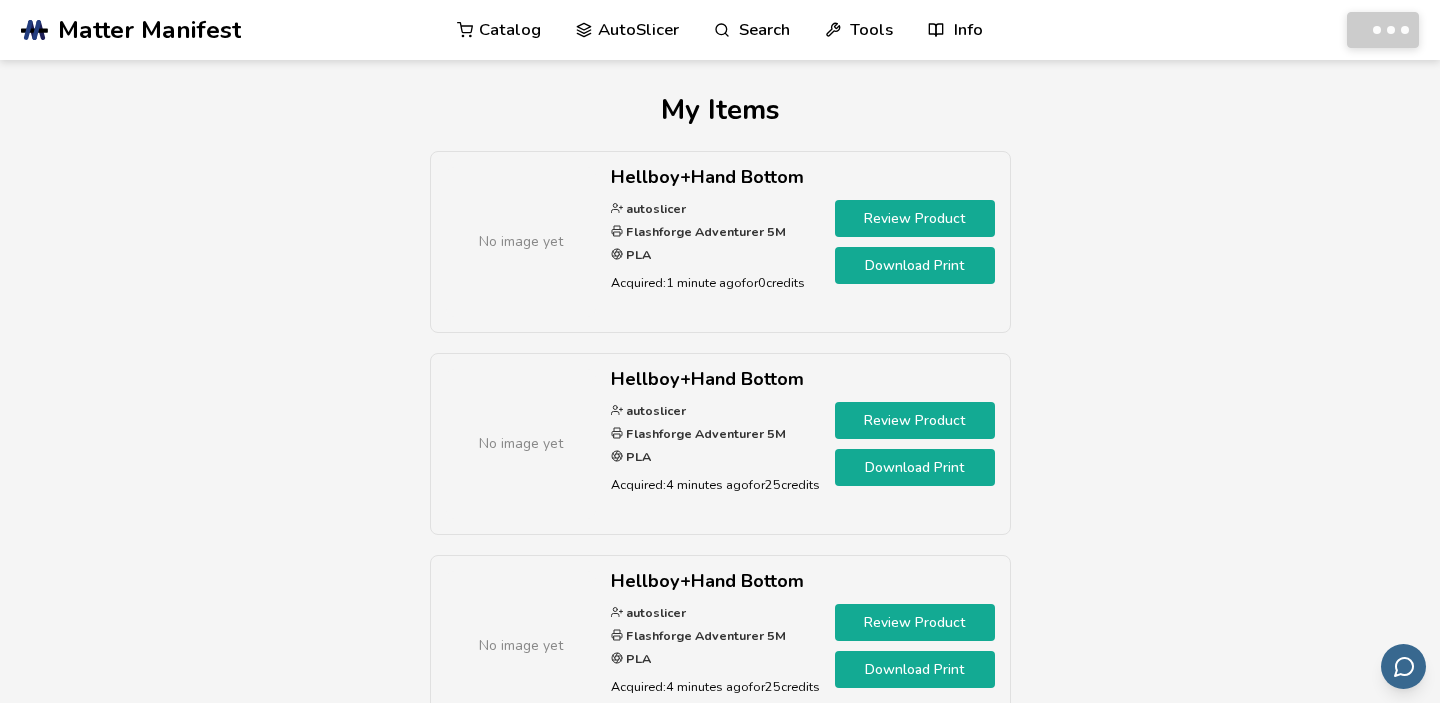 scroll, scrollTop: 31, scrollLeft: 0, axis: vertical 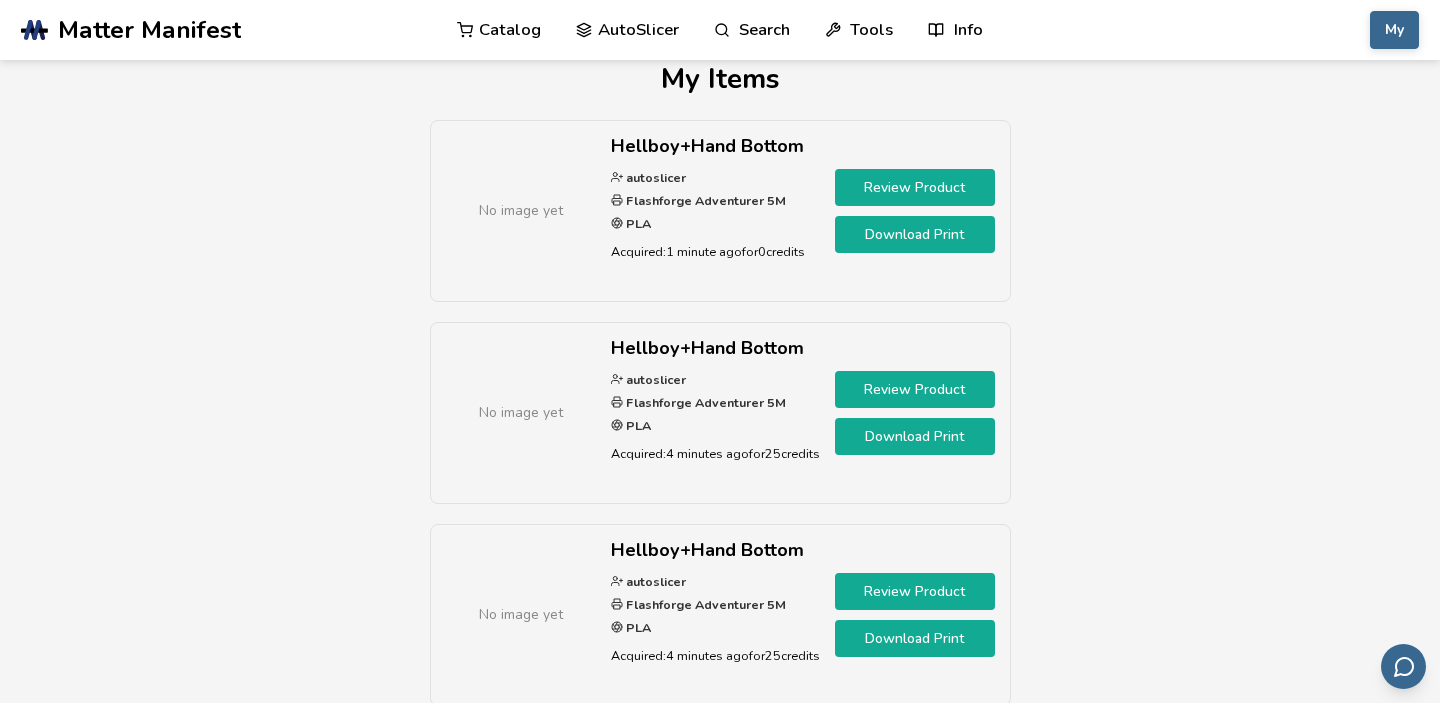 click on "Download Print" at bounding box center [915, 436] 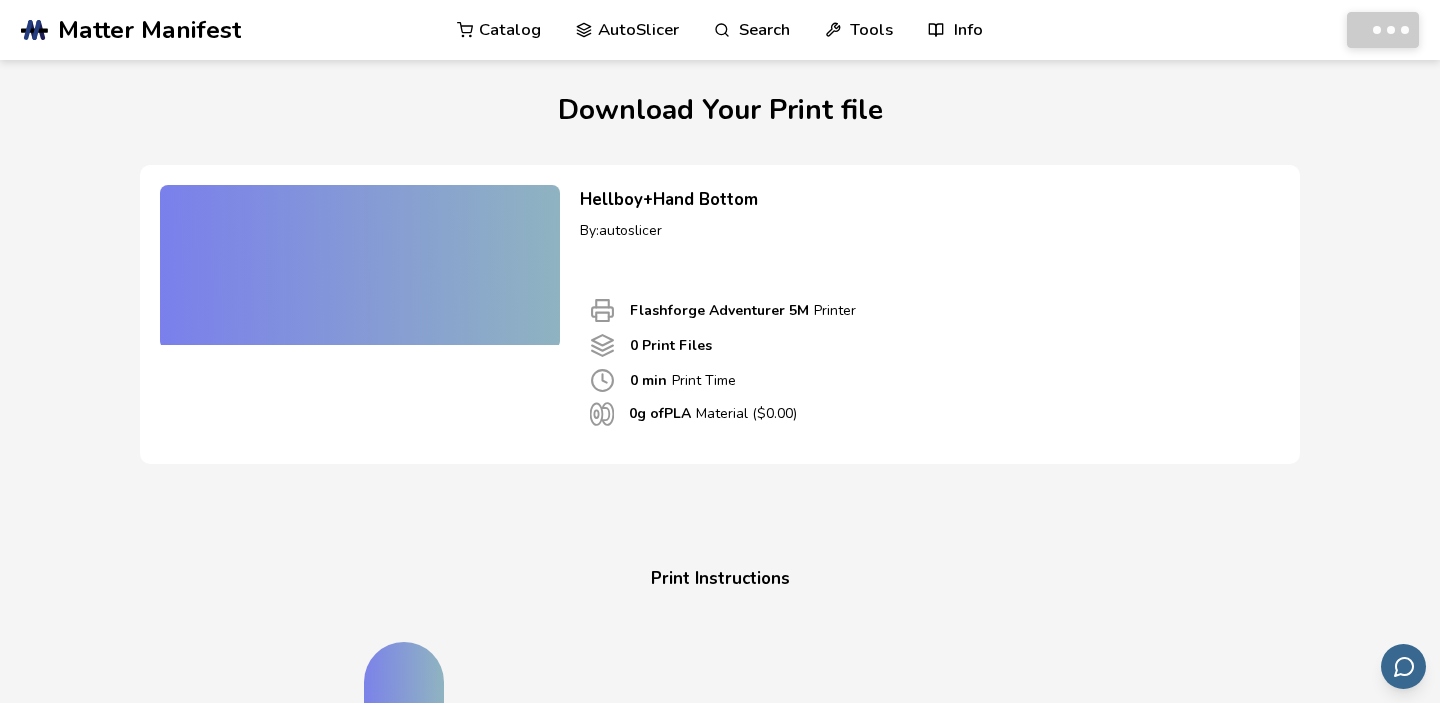 scroll, scrollTop: 0, scrollLeft: 0, axis: both 